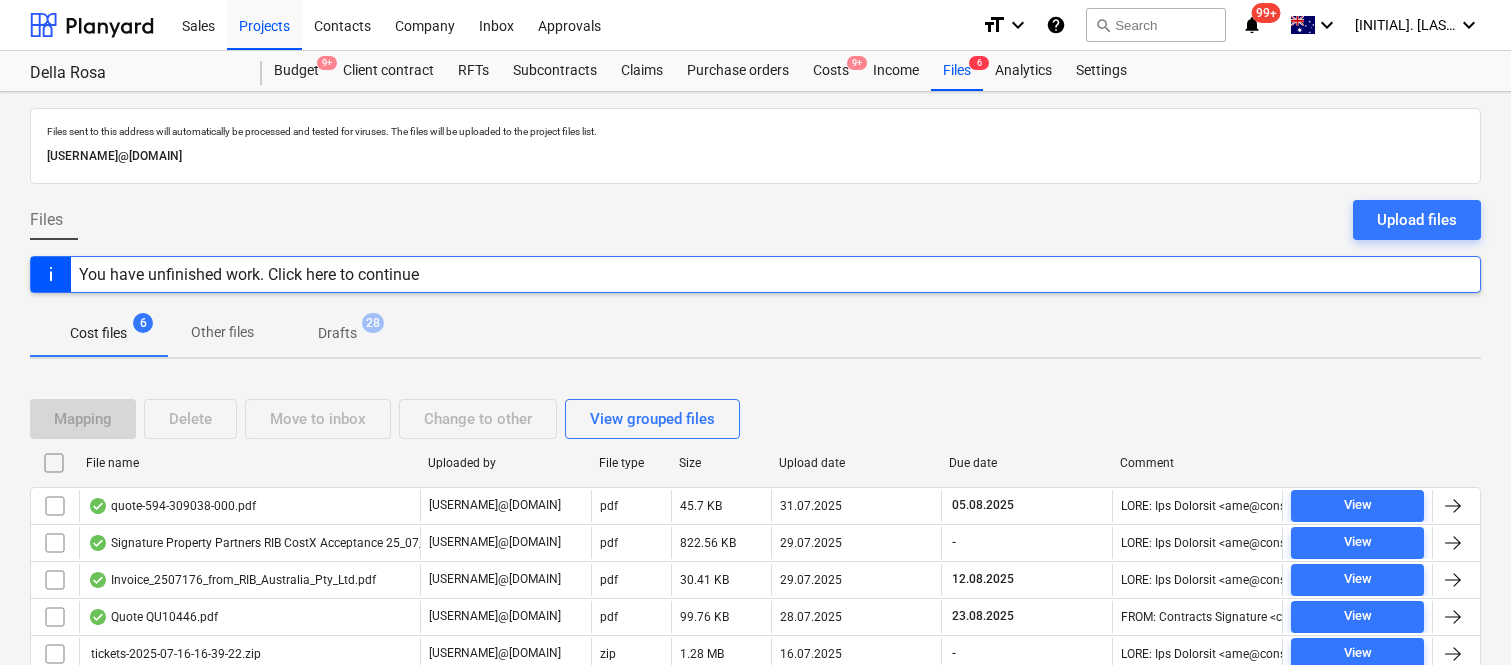 scroll, scrollTop: 80, scrollLeft: 0, axis: vertical 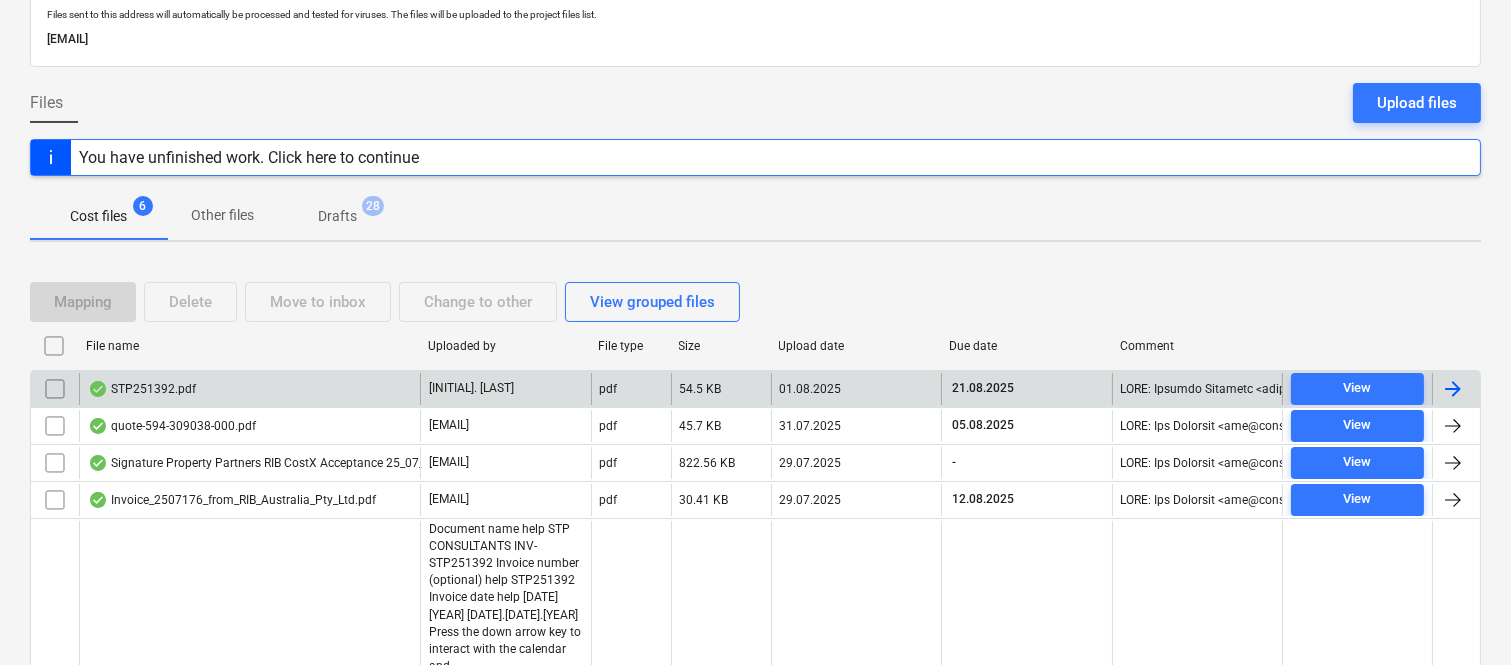 click on "STP251392.pdf" at bounding box center [249, 389] 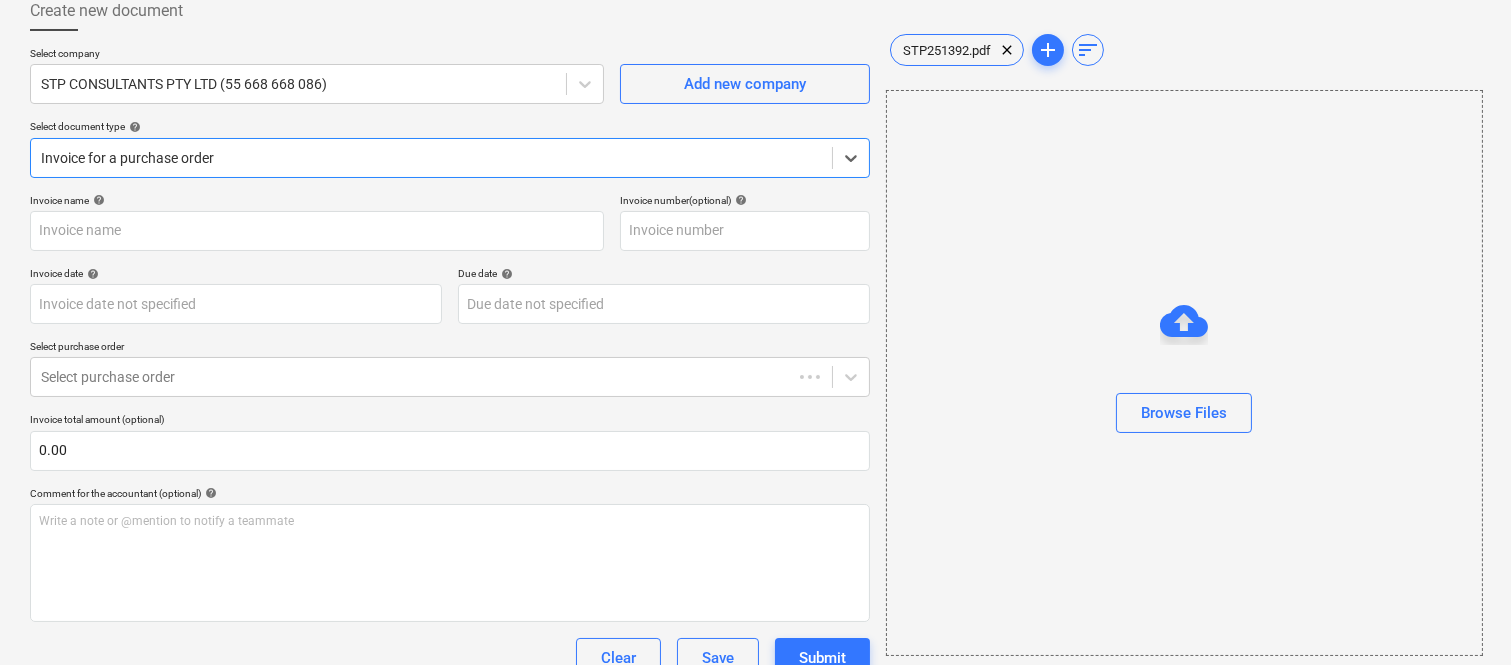 type on "STP251392" 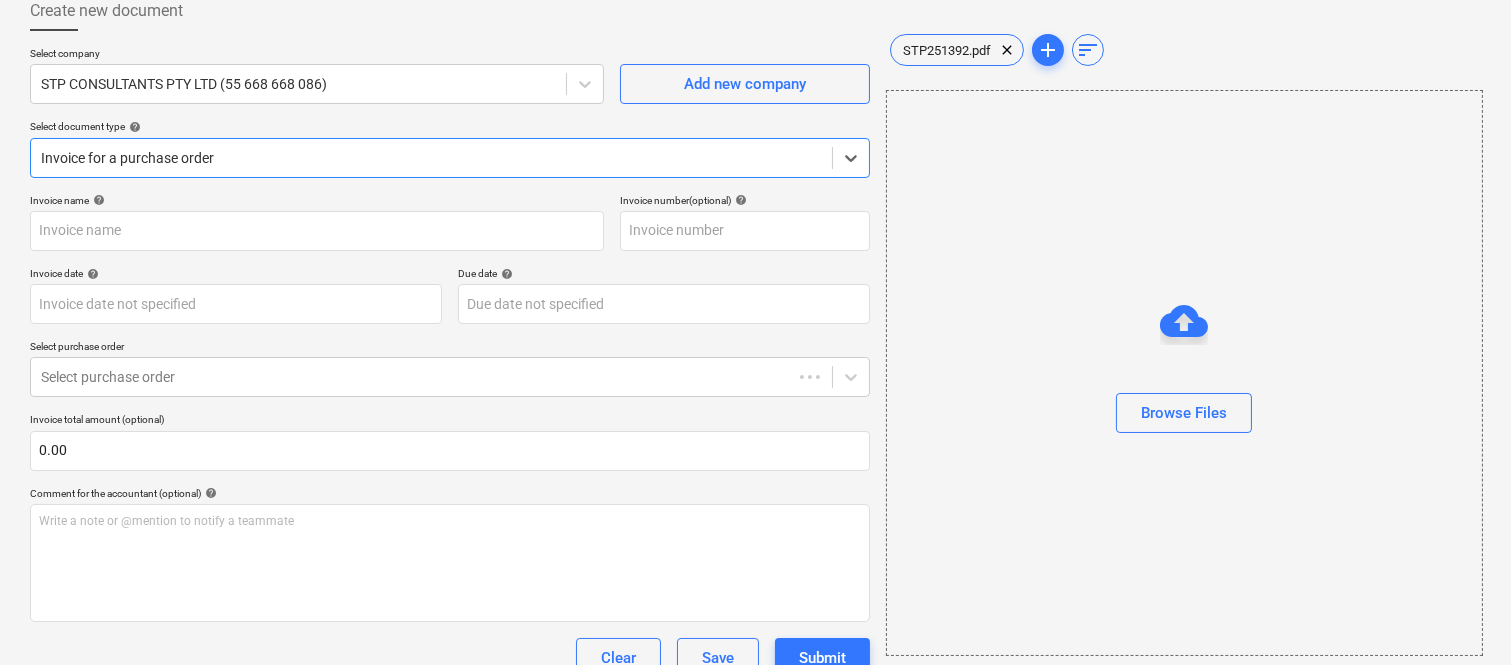 type on "STP251392" 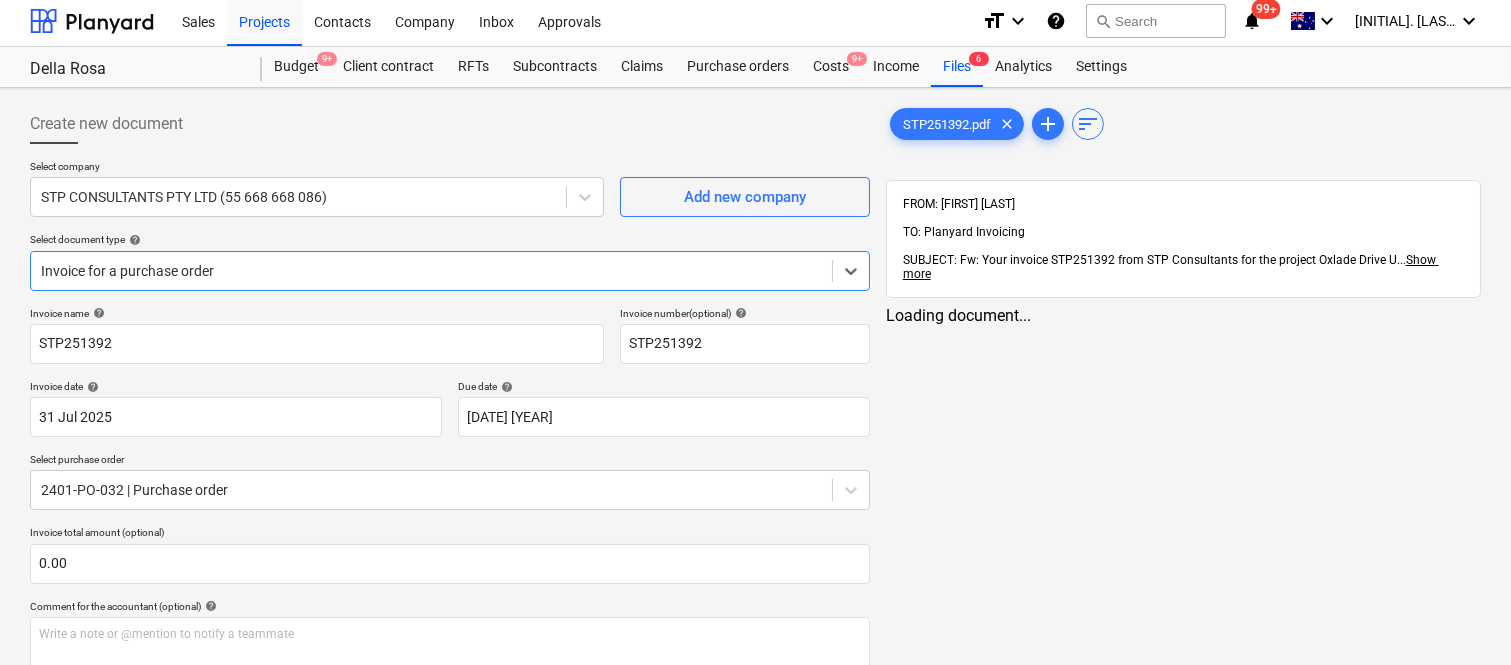scroll, scrollTop: 0, scrollLeft: 0, axis: both 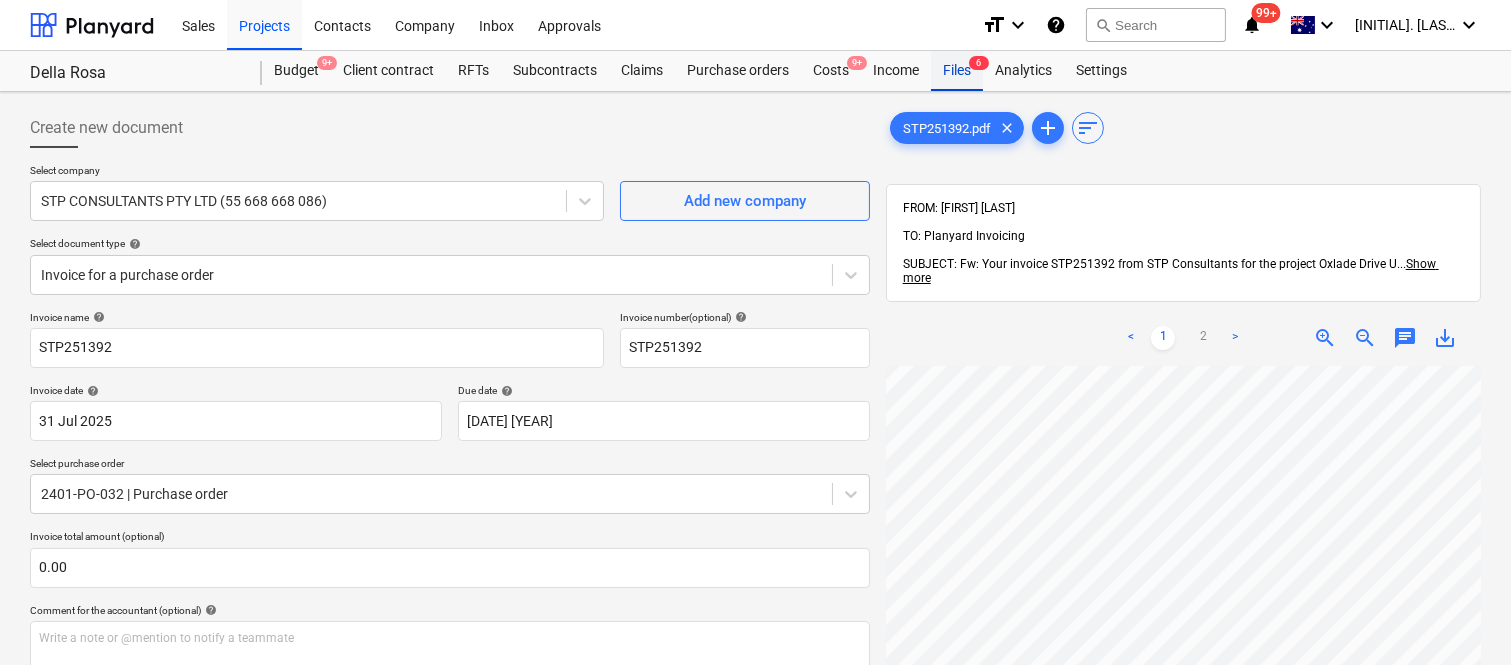 click on "Files 6" at bounding box center (957, 71) 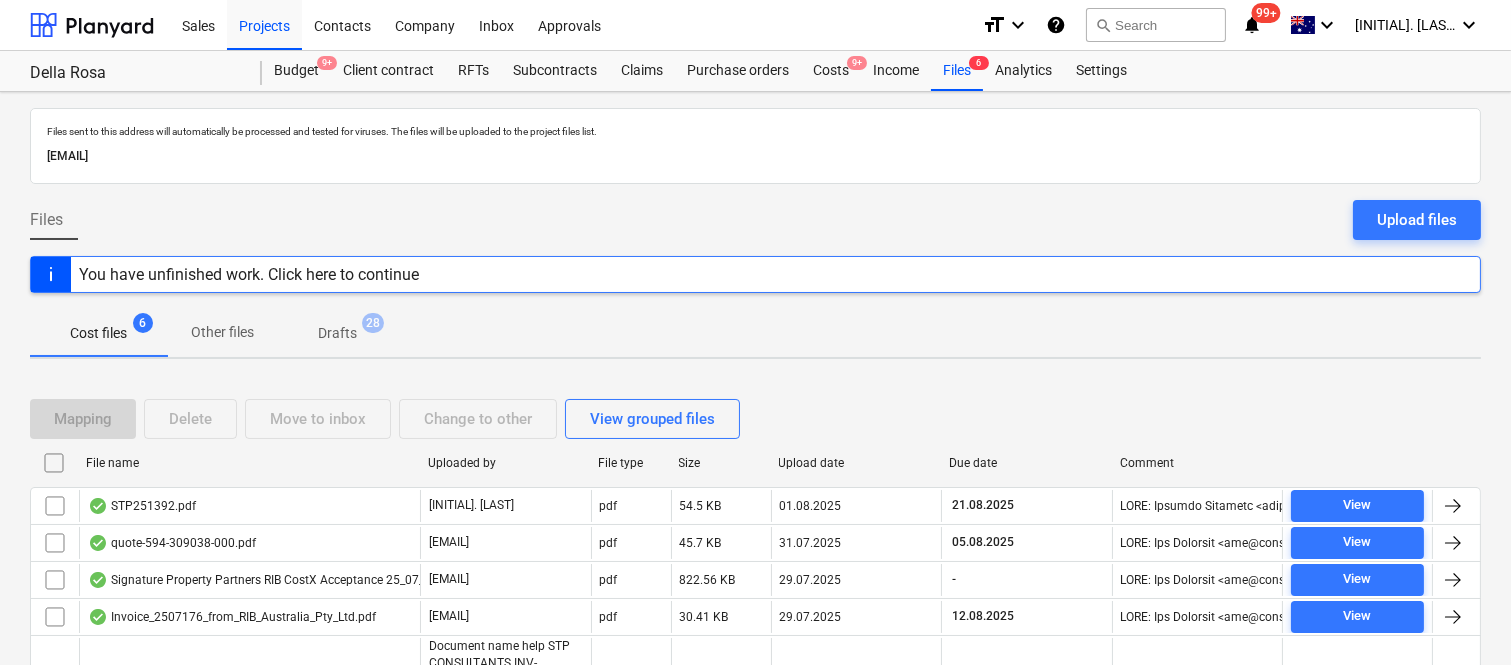 scroll, scrollTop: 117, scrollLeft: 0, axis: vertical 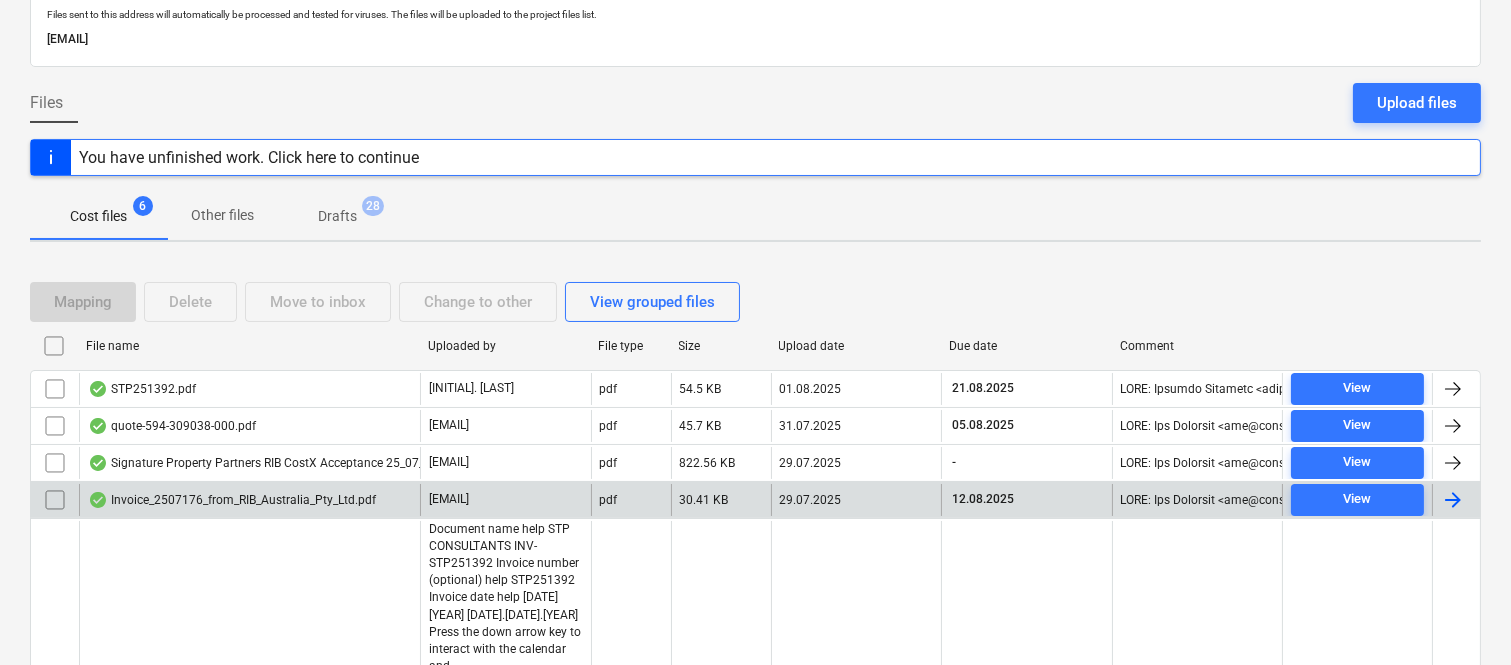 click on "joe@signaturepropertypartners.com.au" at bounding box center (505, 500) 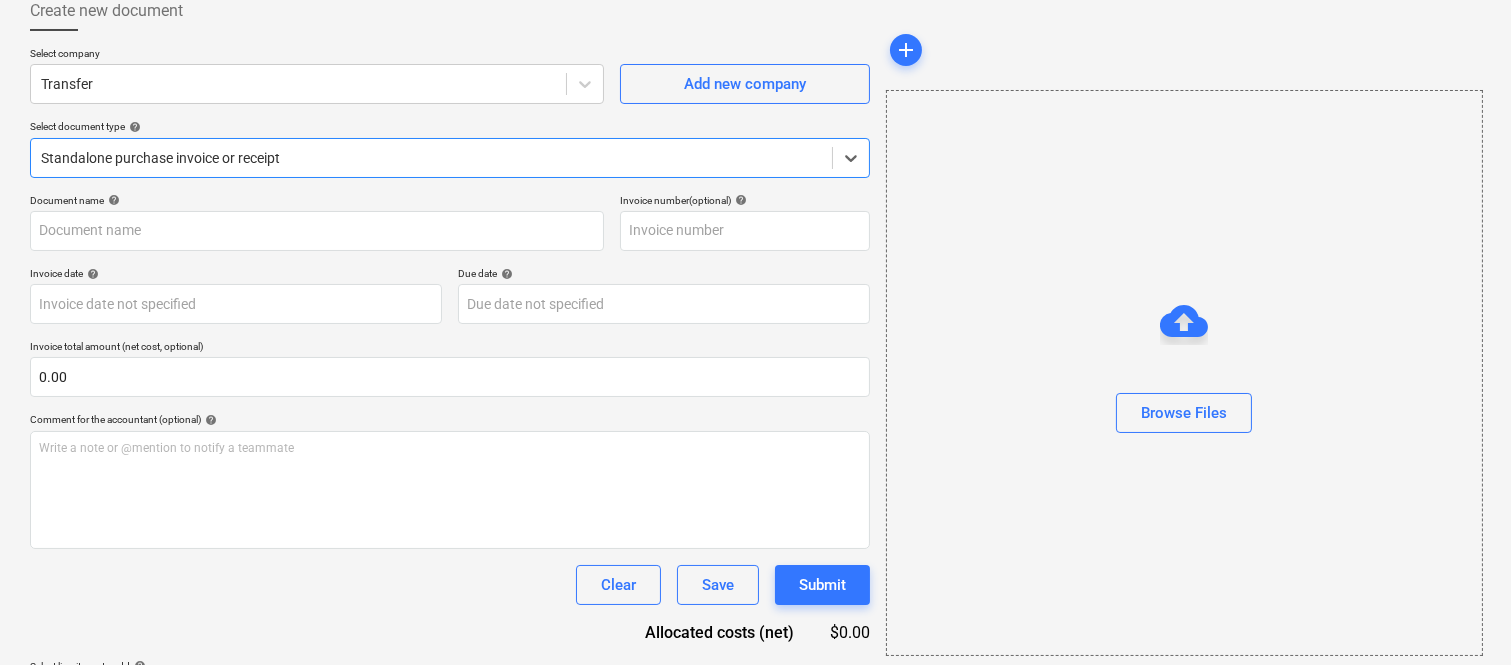type on "2507176" 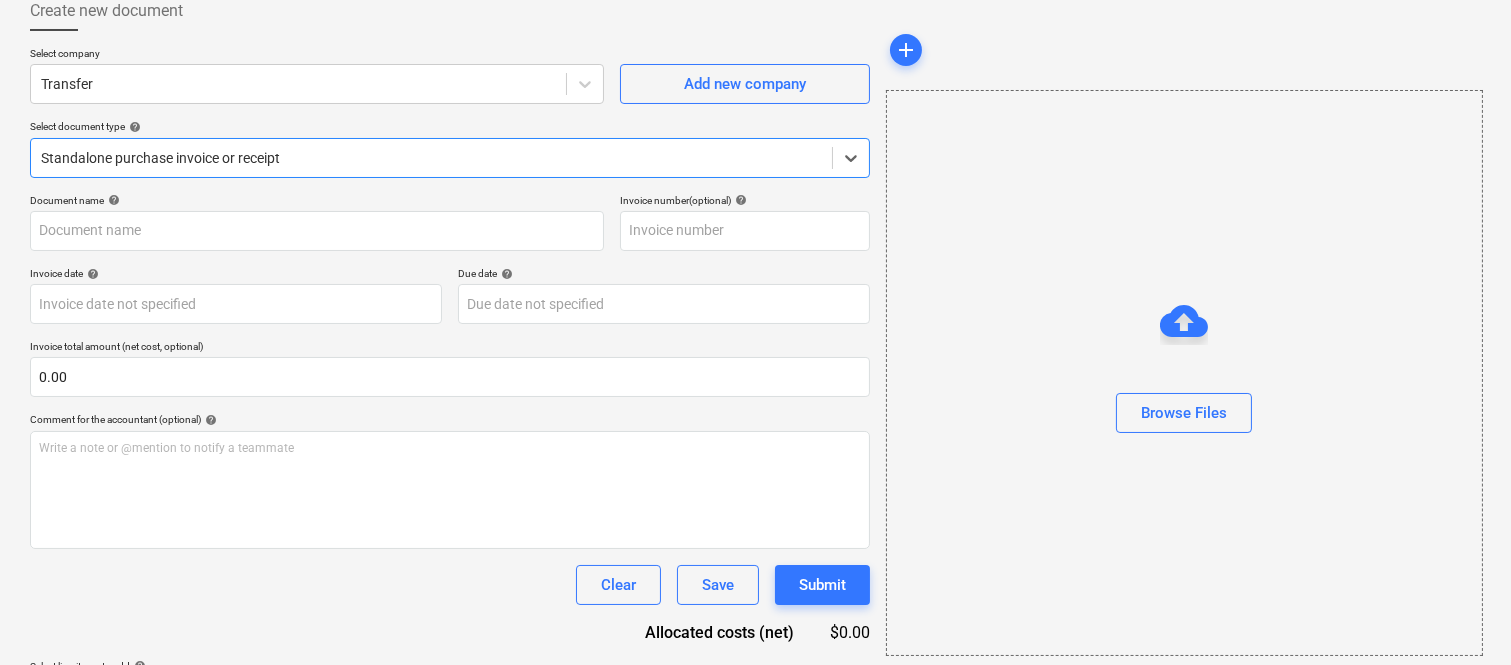 type on "2507176" 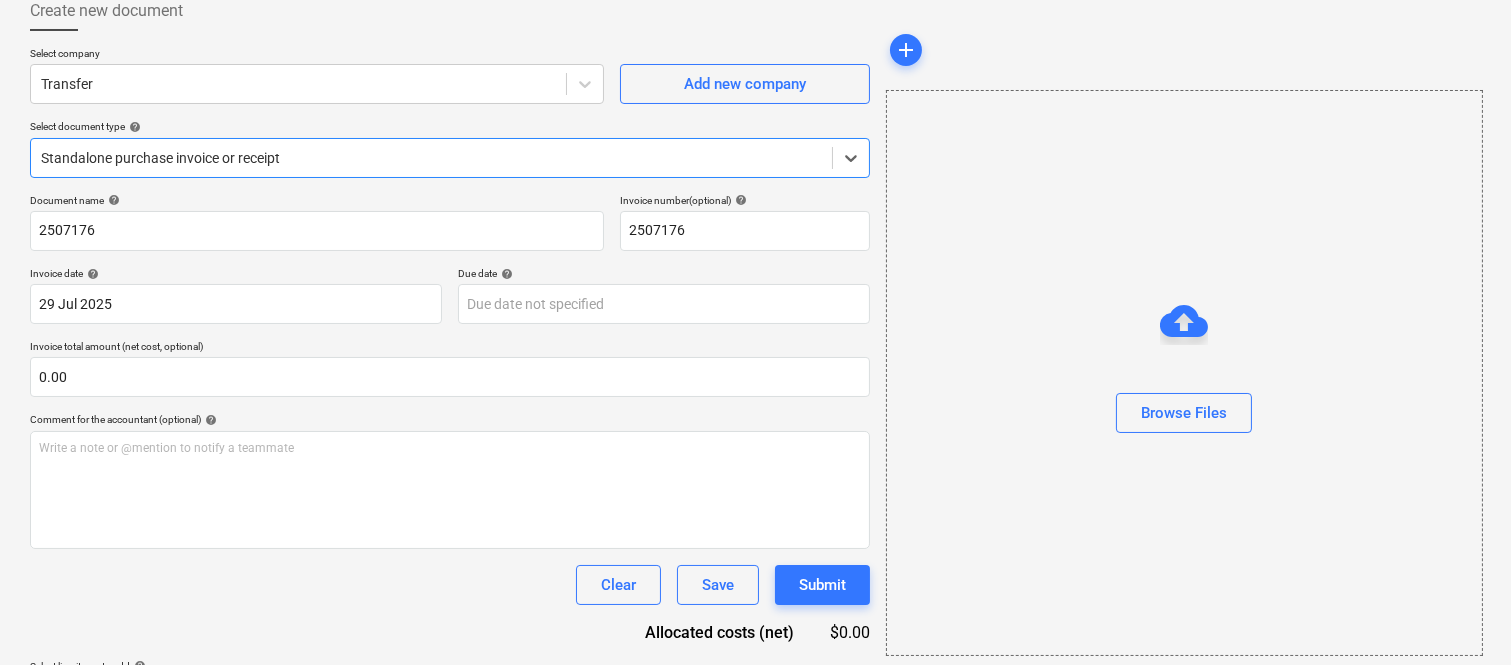 type on "12 Aug 2025" 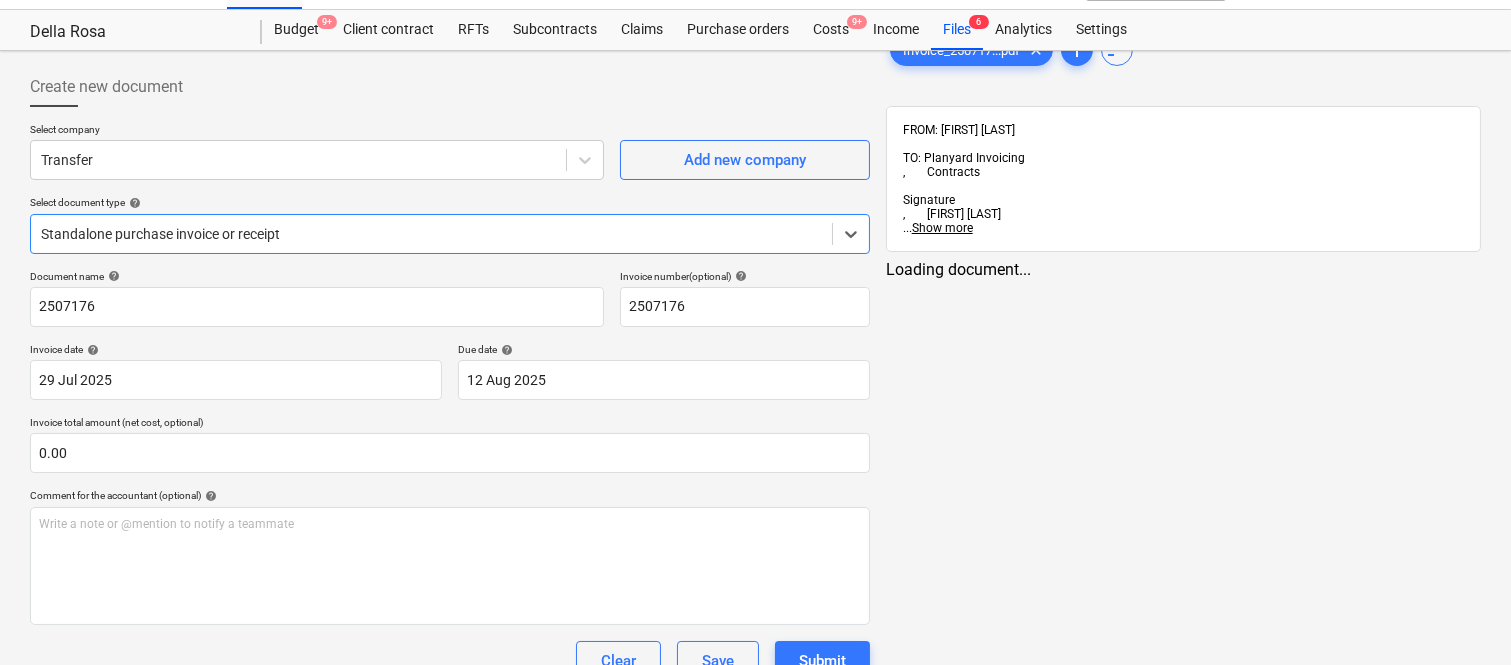 scroll, scrollTop: 0, scrollLeft: 0, axis: both 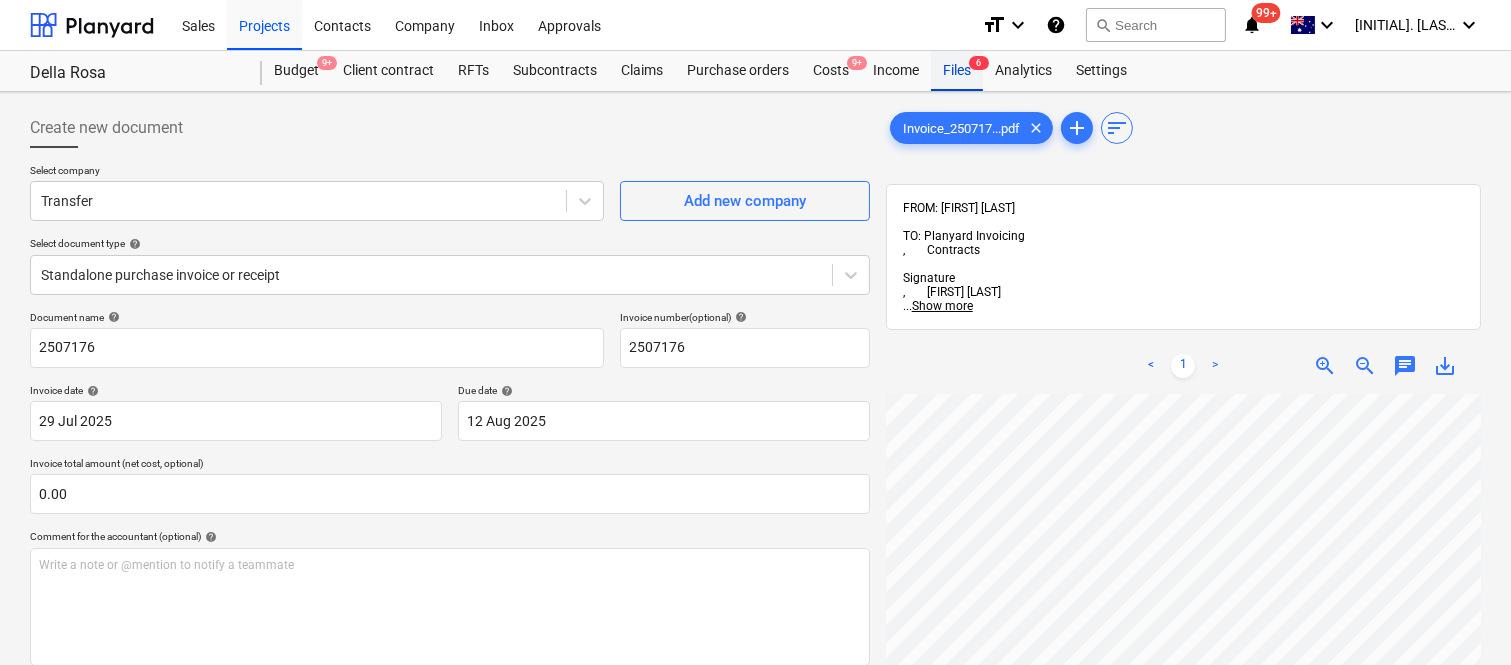click on "Files 6" at bounding box center [957, 71] 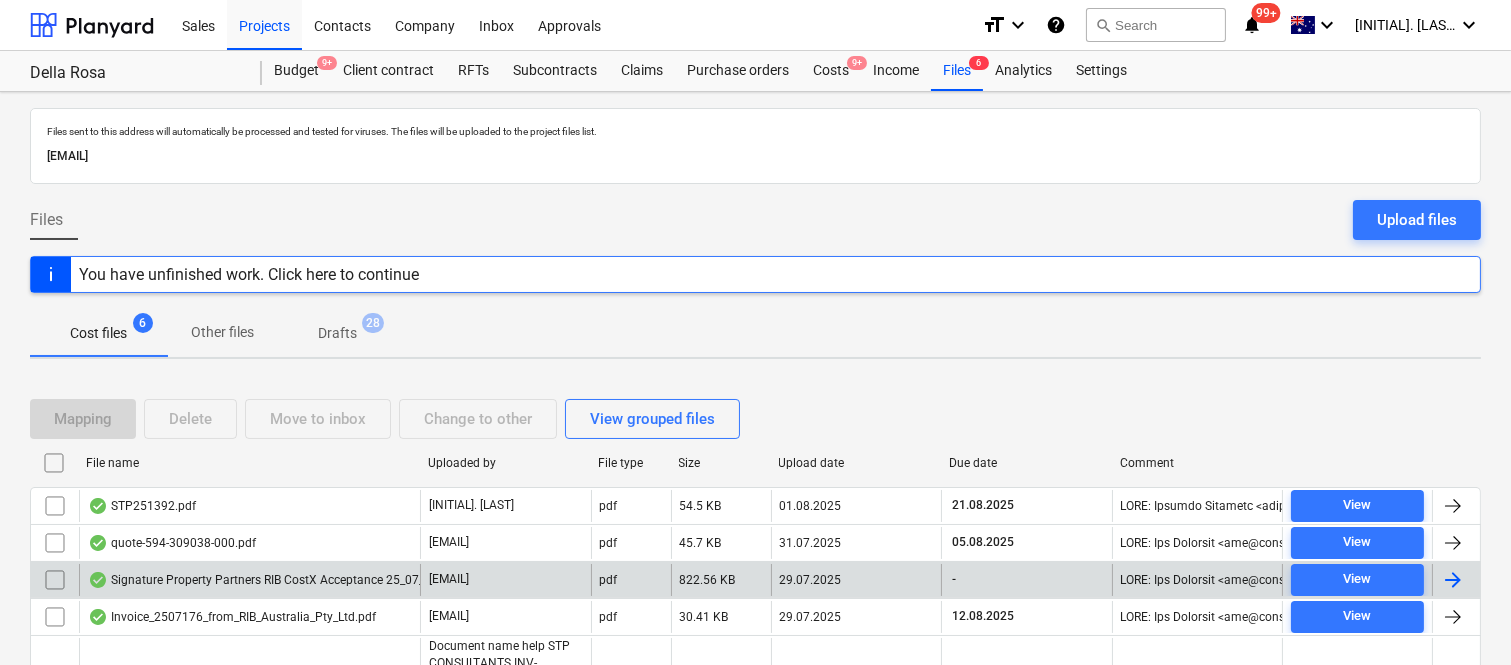 click on "Signature Property Partners RIB CostX Acceptance 25_07_2025.pdf" at bounding box center (280, 580) 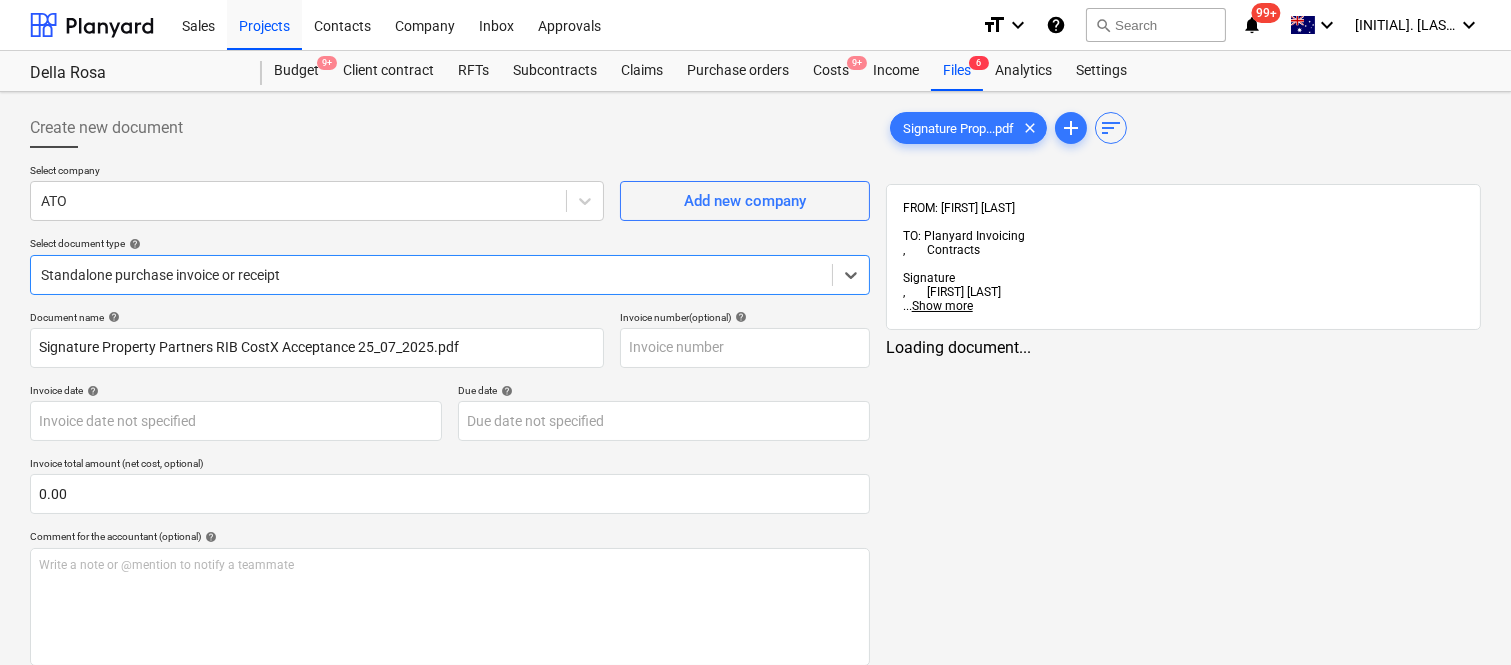 type on "Signature Property Partners RIB CostX Acceptance 25_07_2025.pdf" 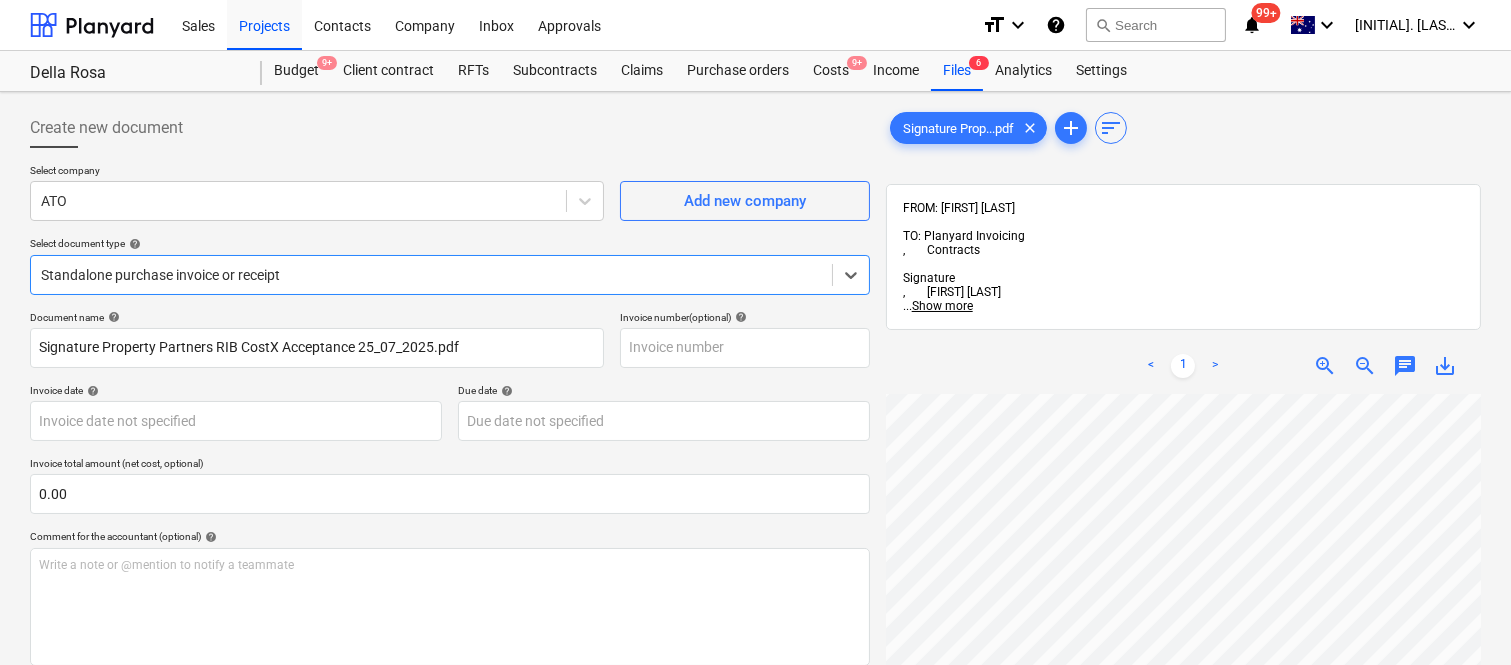 scroll, scrollTop: 988, scrollLeft: 0, axis: vertical 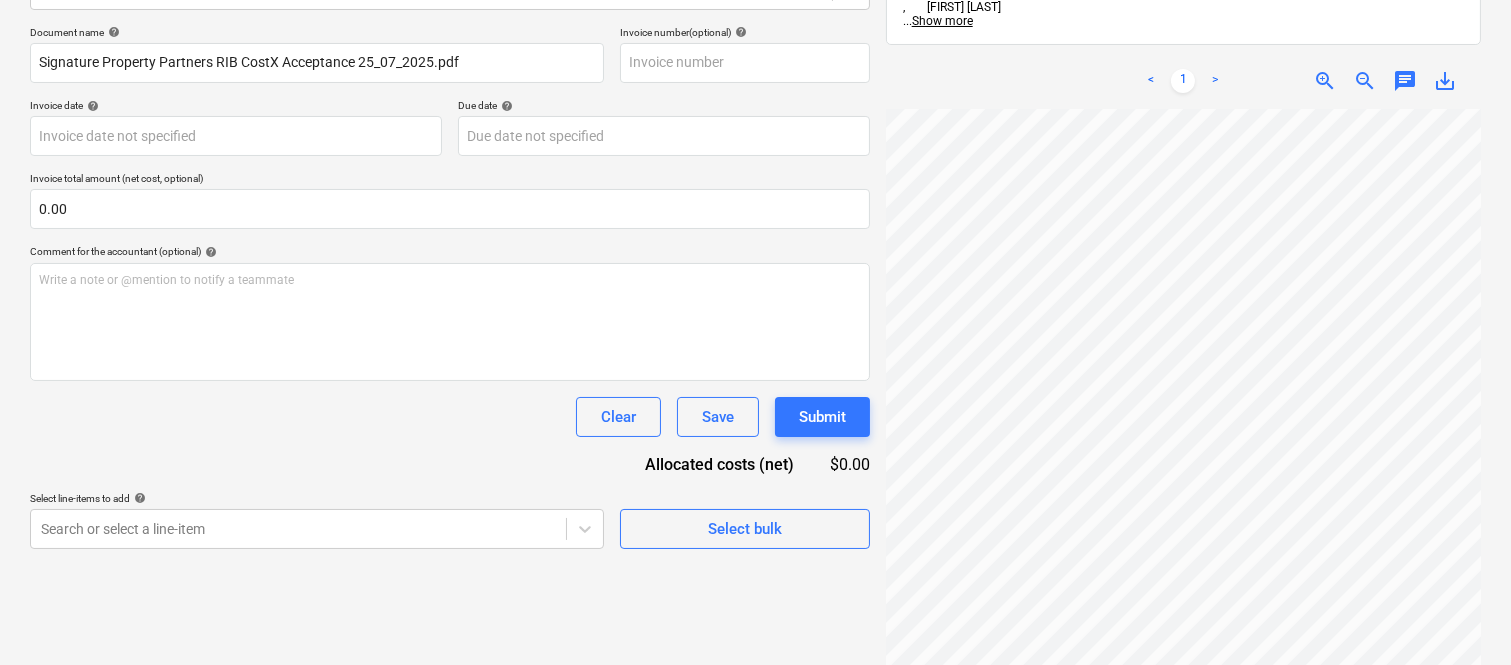 click on "Sales Projects Contacts Company Inbox Approvals format_size keyboard_arrow_down help search Search notifications 99+ keyboard_arrow_down A. Berdera keyboard_arrow_down Della Rosa Budget 9+ Client contract RFTs Subcontracts Claims Purchase orders Costs 9+ Income Files 6 Analytics Settings Create new document Select company ATO   Add new company Select document type help Standalone purchase invoice or receipt Document name help Signature Property Partners RIB CostX Acceptance 25_07_2025.pdf Invoice number  (optional) help Invoice date help Press the down arrow key to interact with the calendar and
select a date. Press the question mark key to get the keyboard shortcuts for changing dates. Due date help Press the down arrow key to interact with the calendar and
select a date. Press the question mark key to get the keyboard shortcuts for changing dates. Invoice total amount (net cost, optional) 0.00 Comment for the accountant (optional) help Write a note or @mention to notify a teammate ﻿ Clear <" at bounding box center [755, 47] 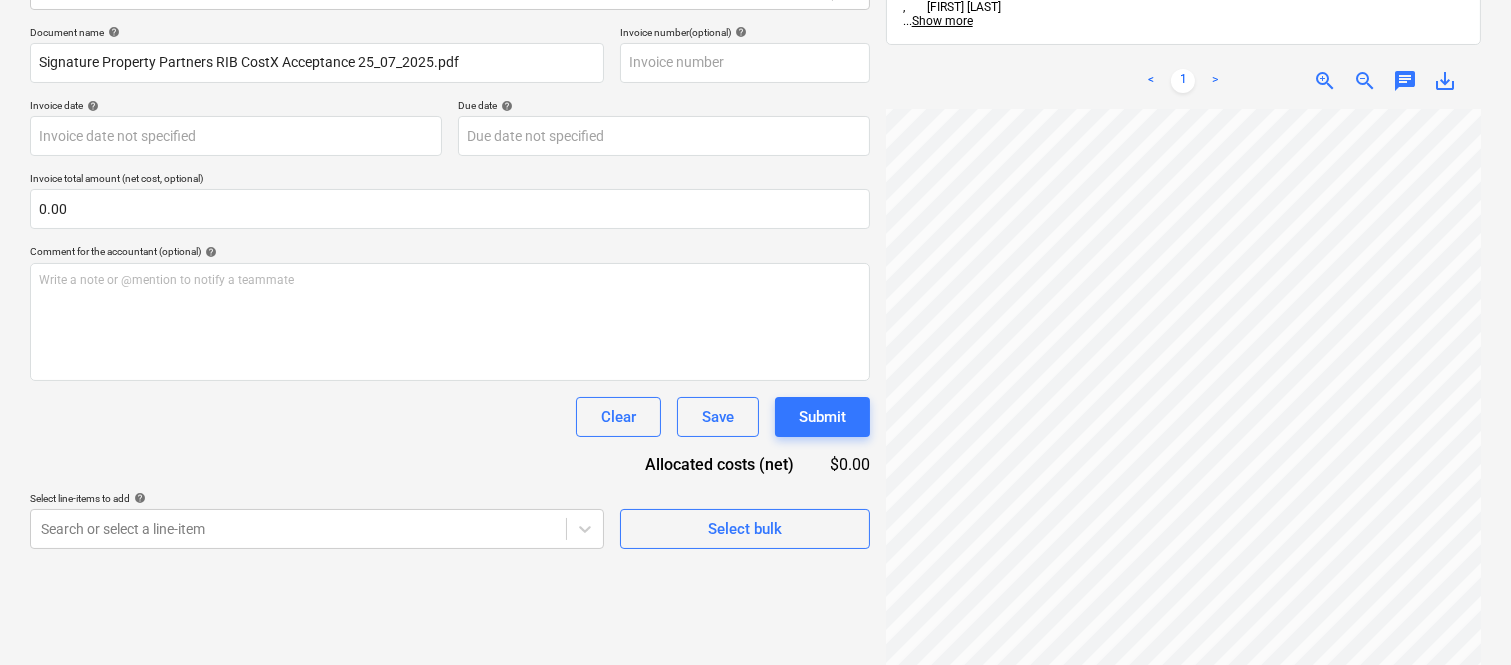 scroll, scrollTop: 0, scrollLeft: 564, axis: horizontal 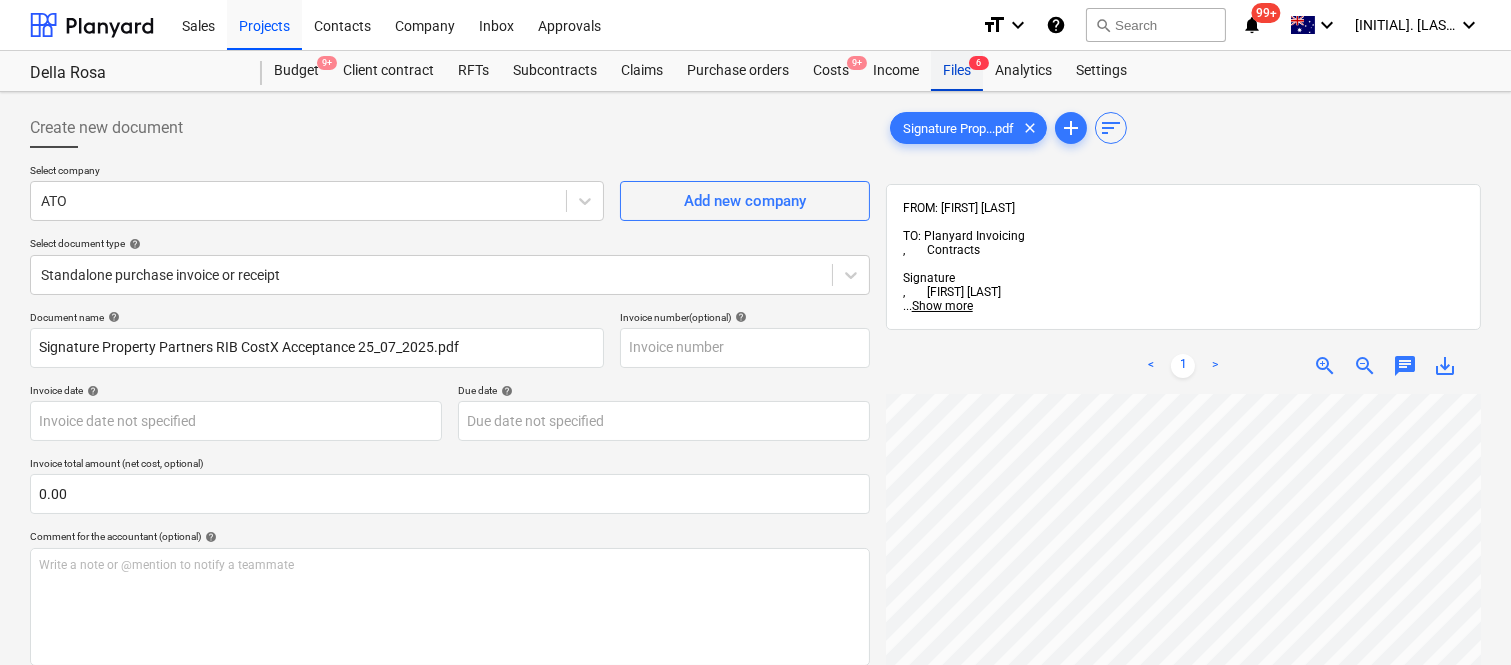 click on "Files 6" at bounding box center (957, 71) 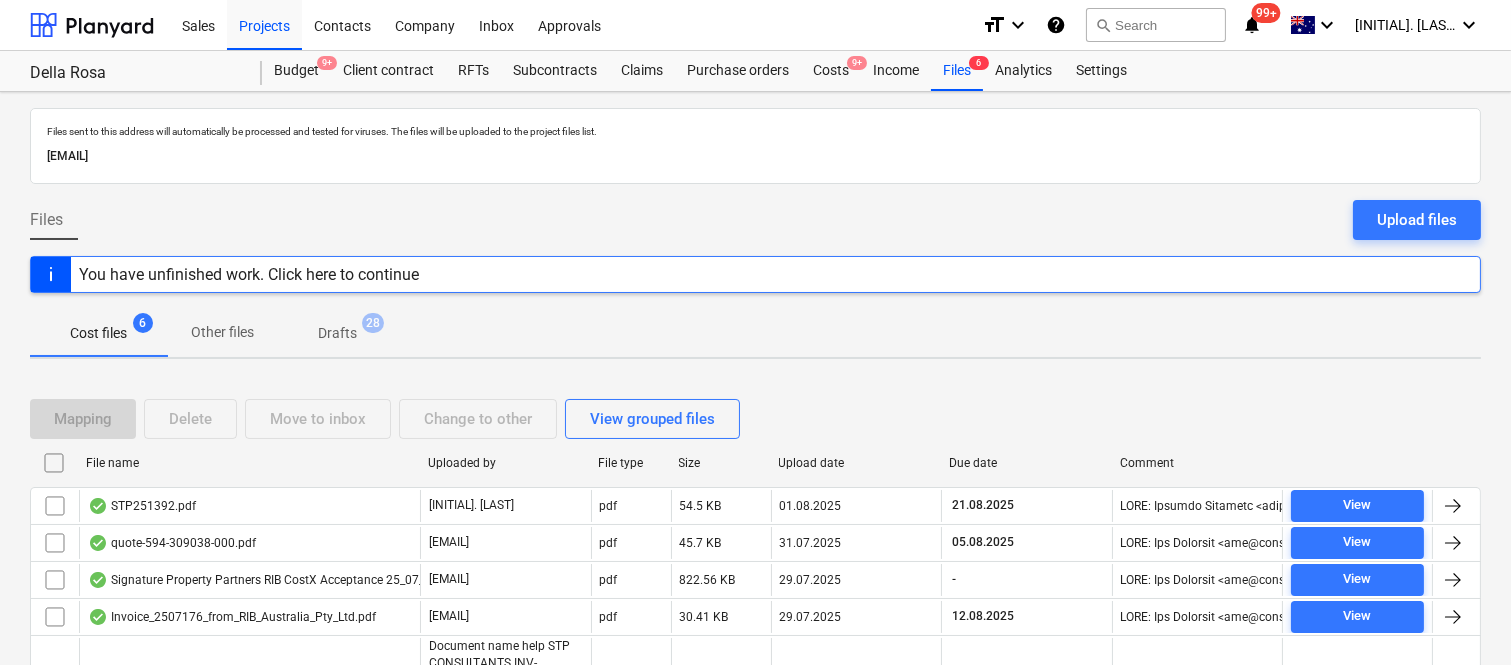 scroll, scrollTop: 117, scrollLeft: 0, axis: vertical 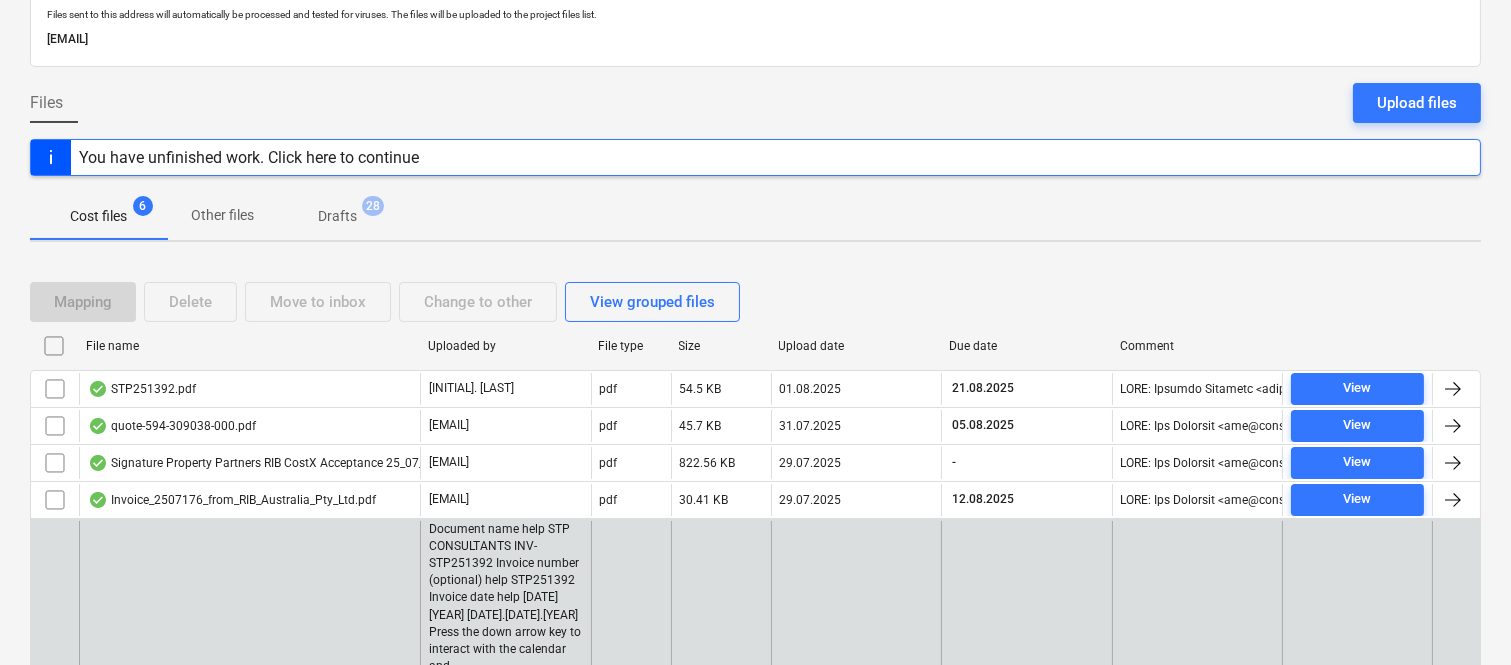 click on "28.07.2025" at bounding box center (856, 804) 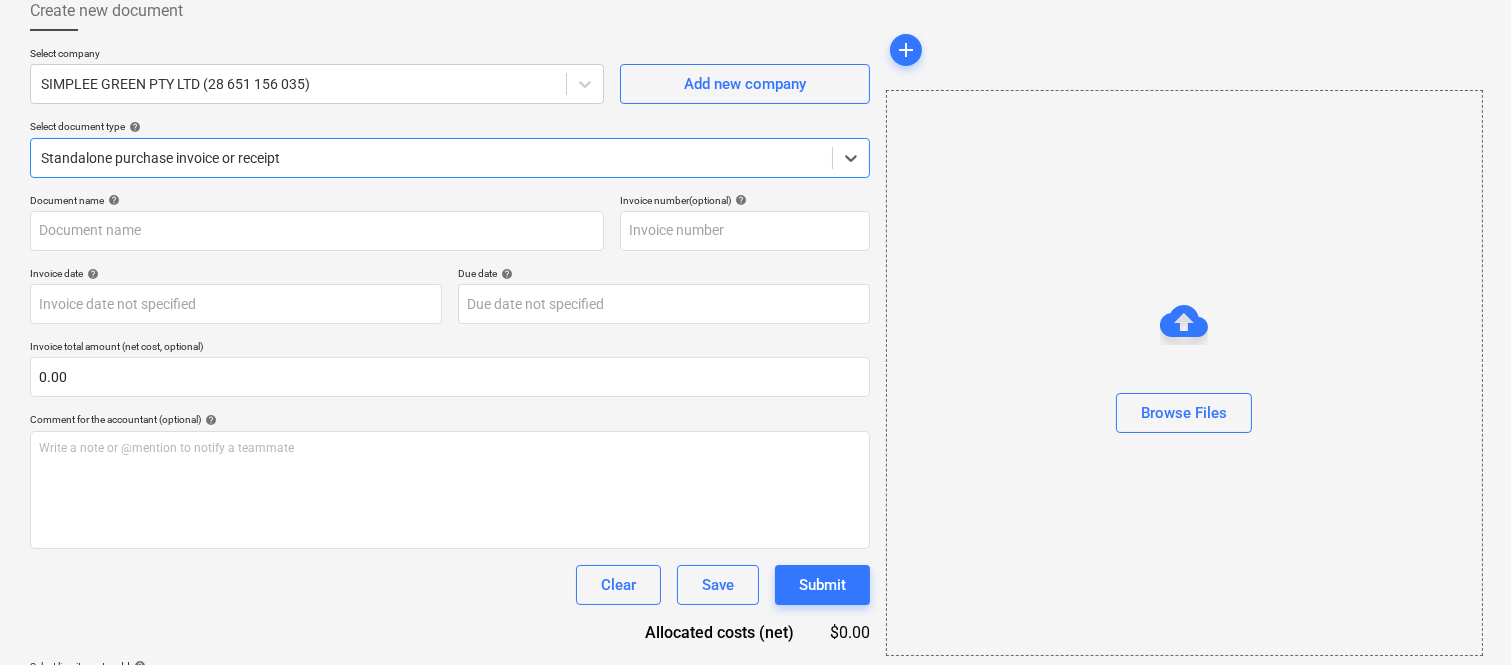 type on "QU-10446" 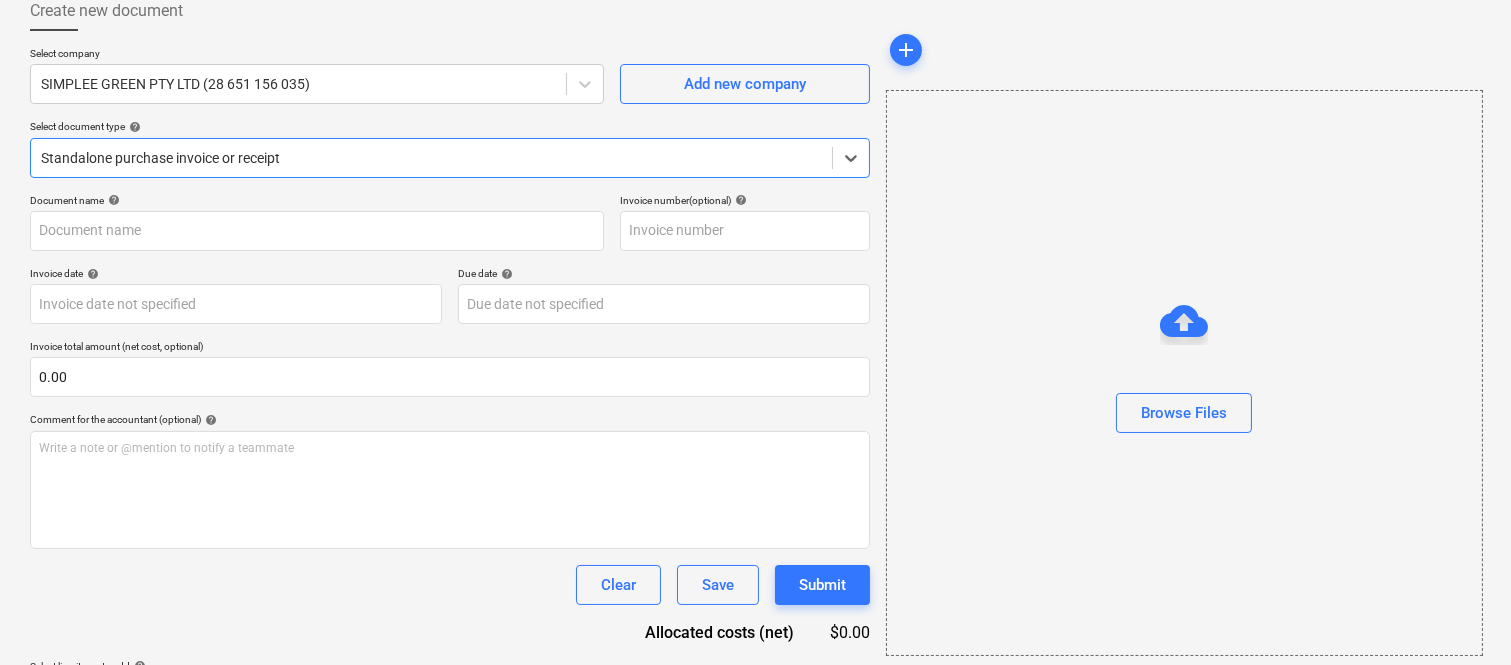 type on "QU-10446" 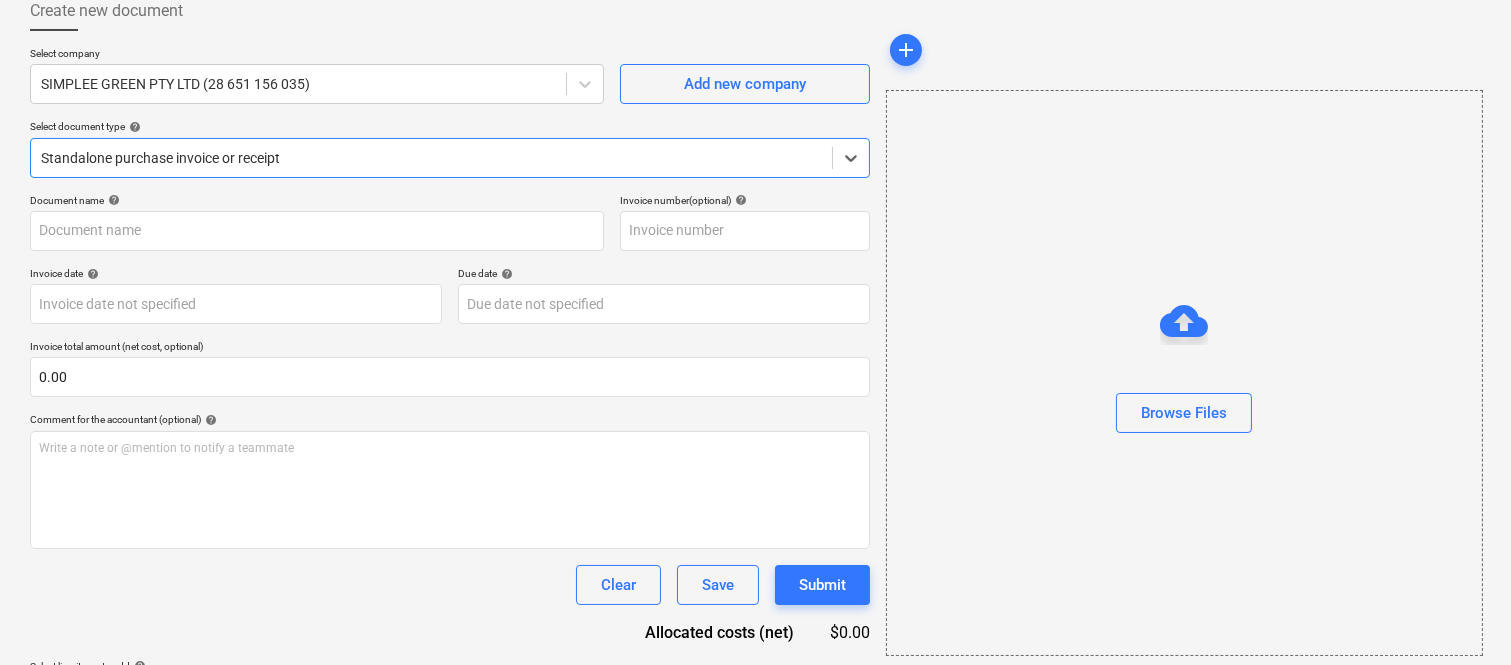 type on "24 Jul 2025" 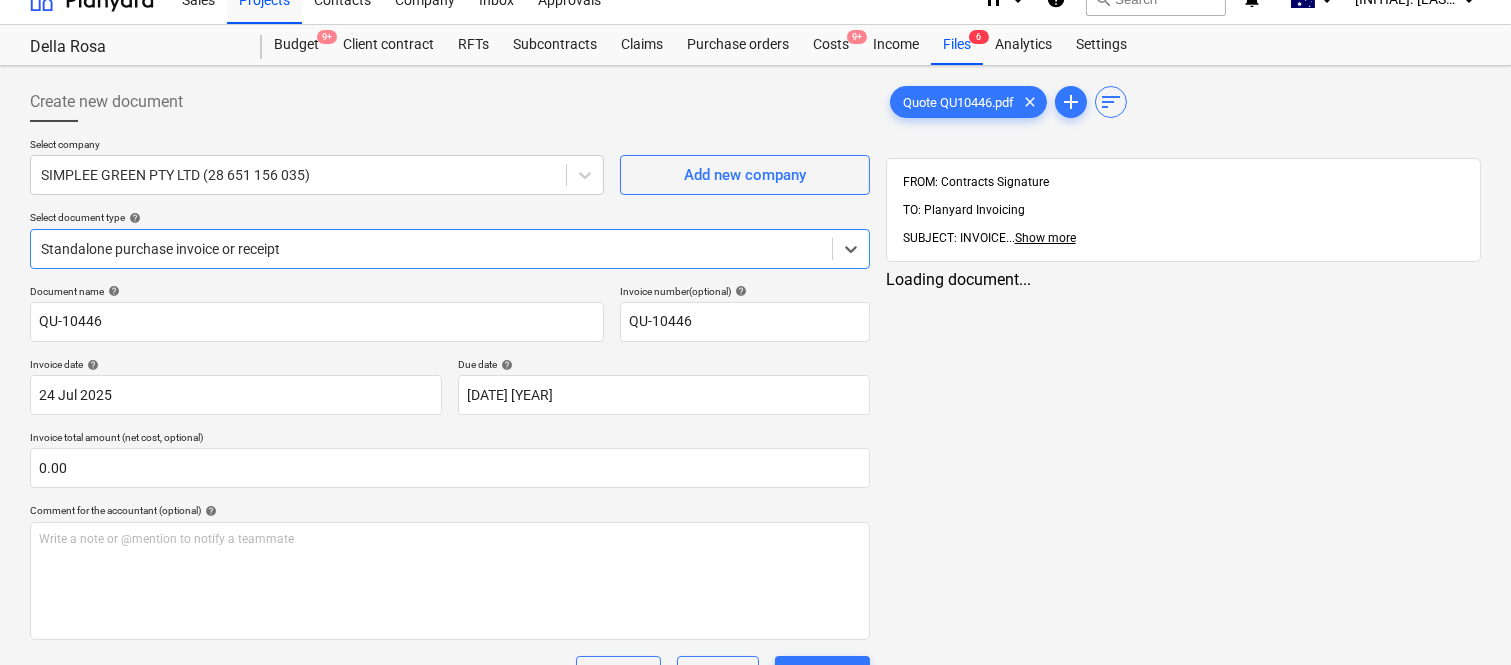scroll, scrollTop: 0, scrollLeft: 0, axis: both 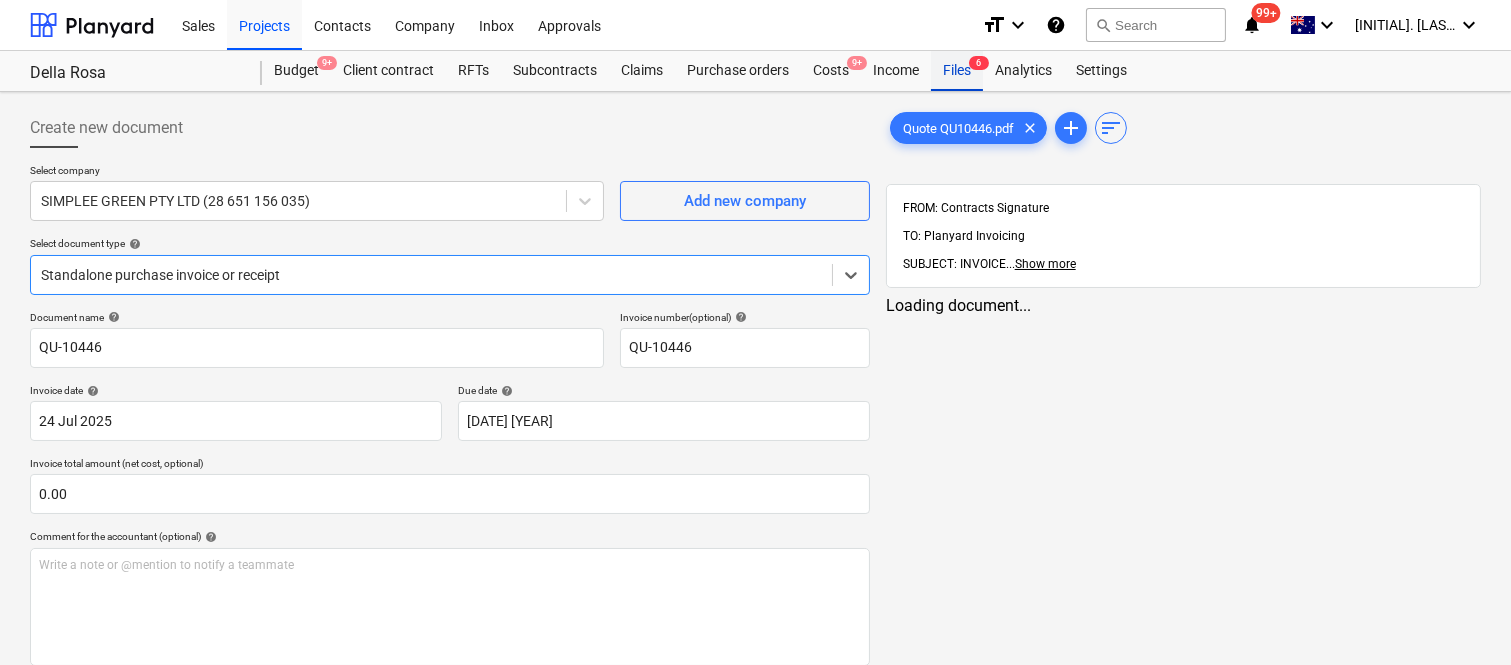 click on "Files 6" at bounding box center [957, 71] 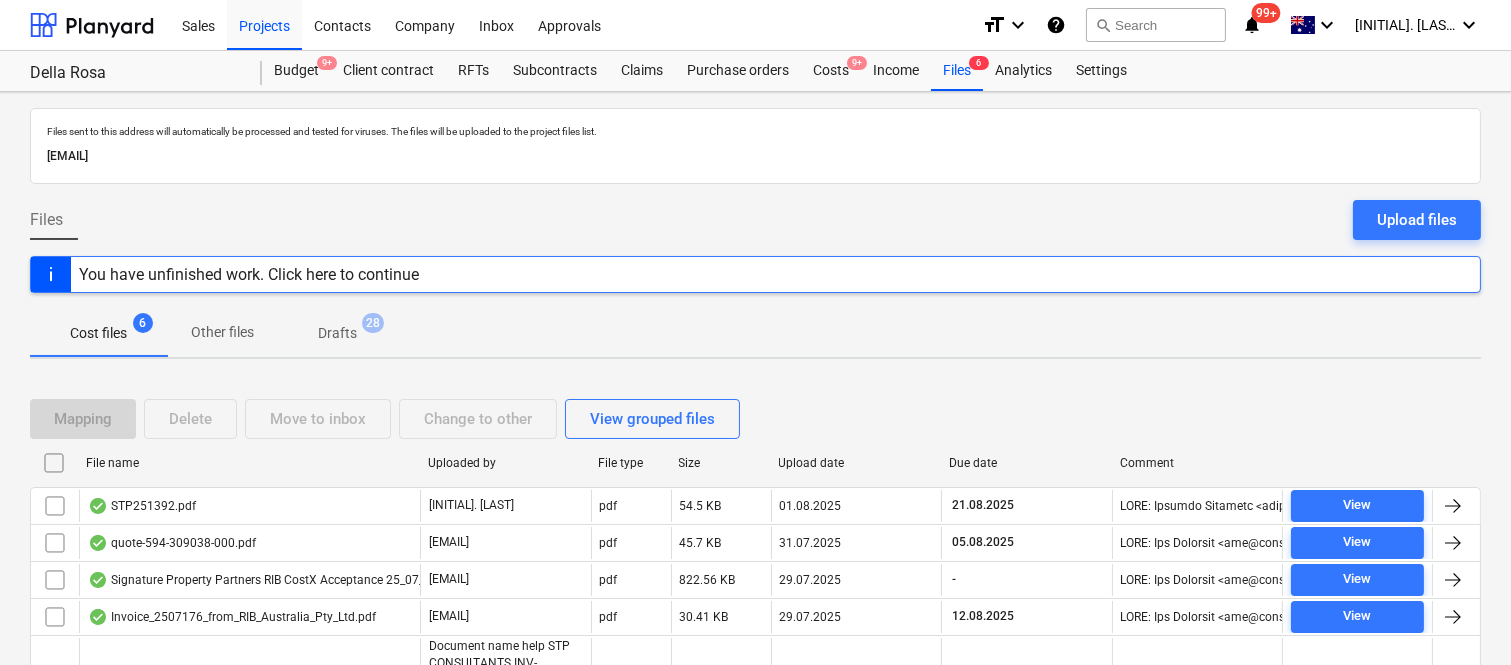 scroll, scrollTop: 117, scrollLeft: 0, axis: vertical 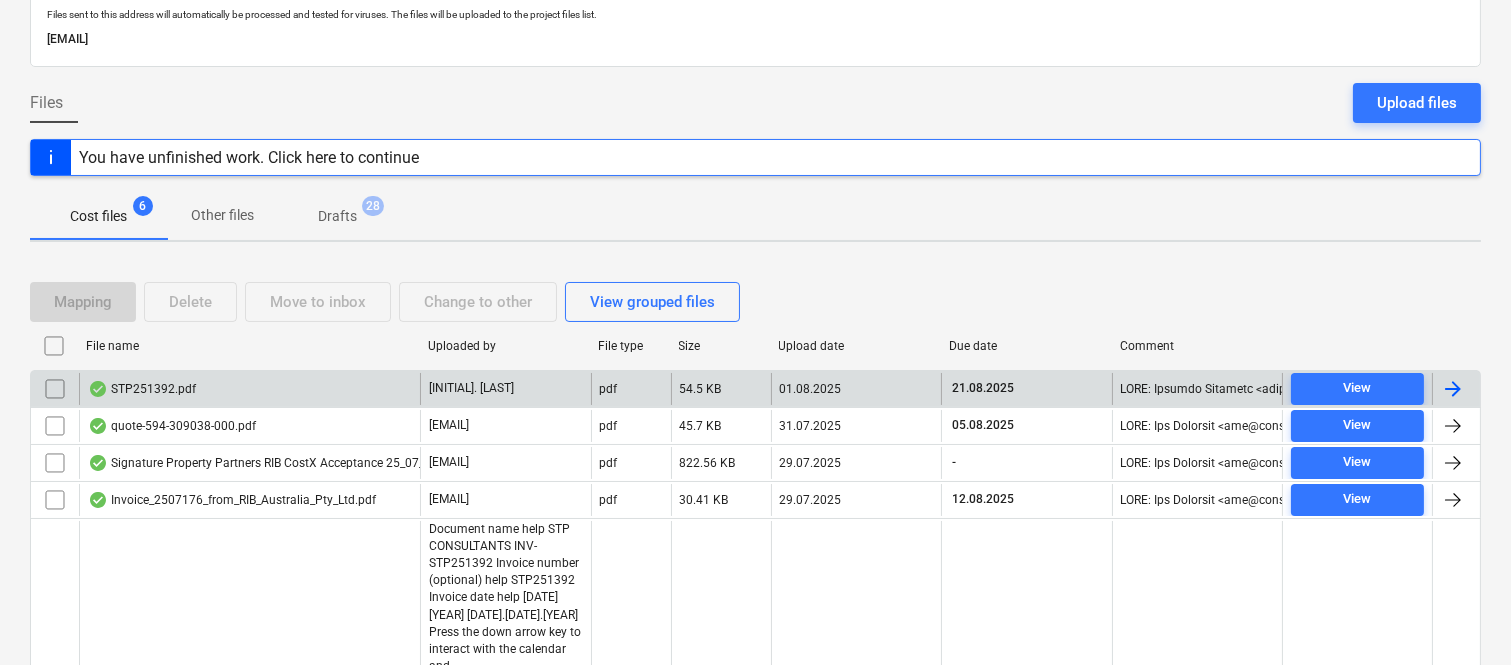 click on "54.5 KB" at bounding box center (721, 389) 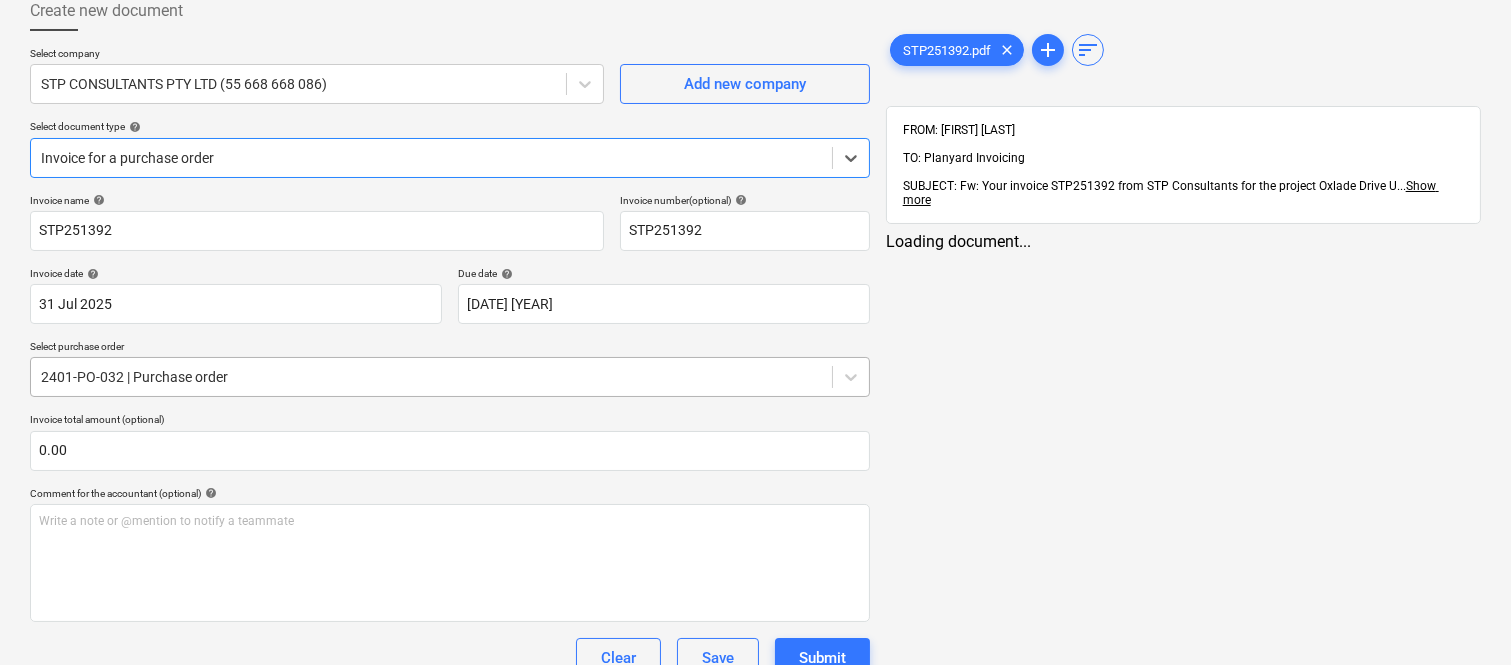 scroll, scrollTop: 0, scrollLeft: 0, axis: both 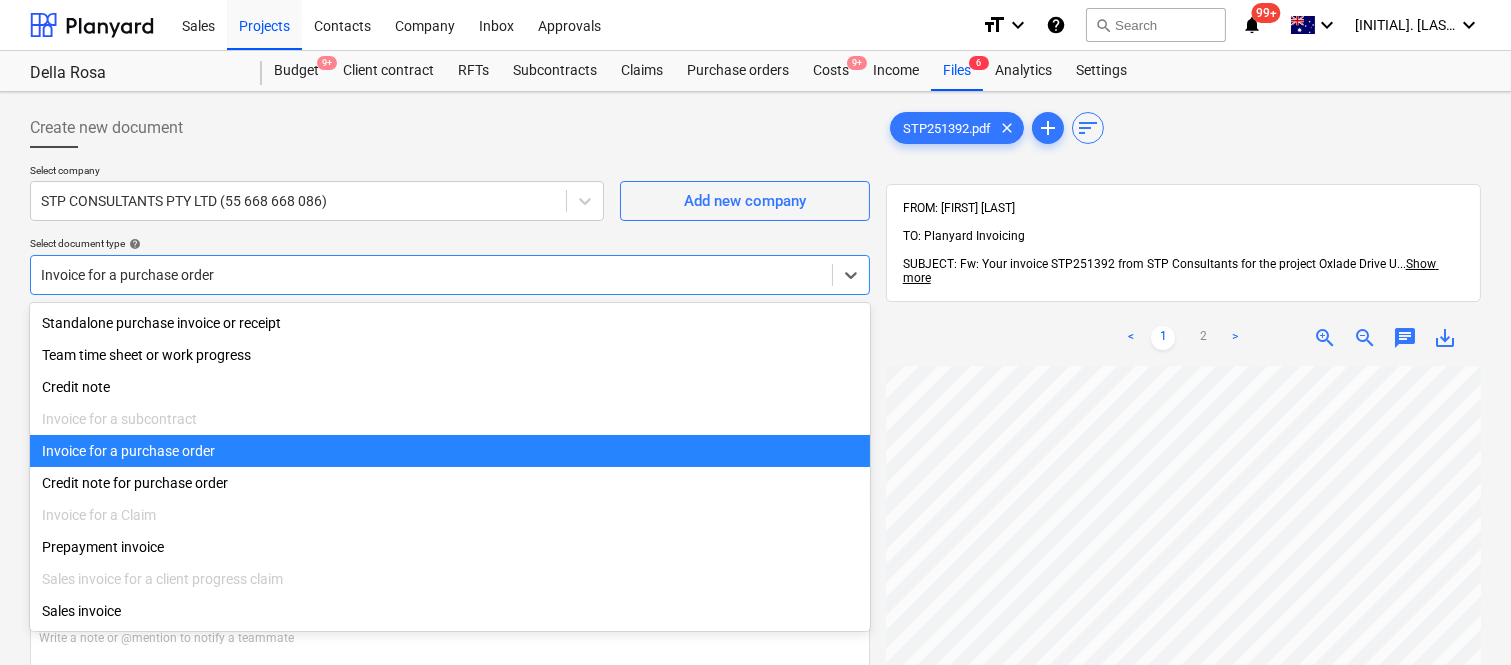 click on "Invoice for a purchase order" at bounding box center (431, 275) 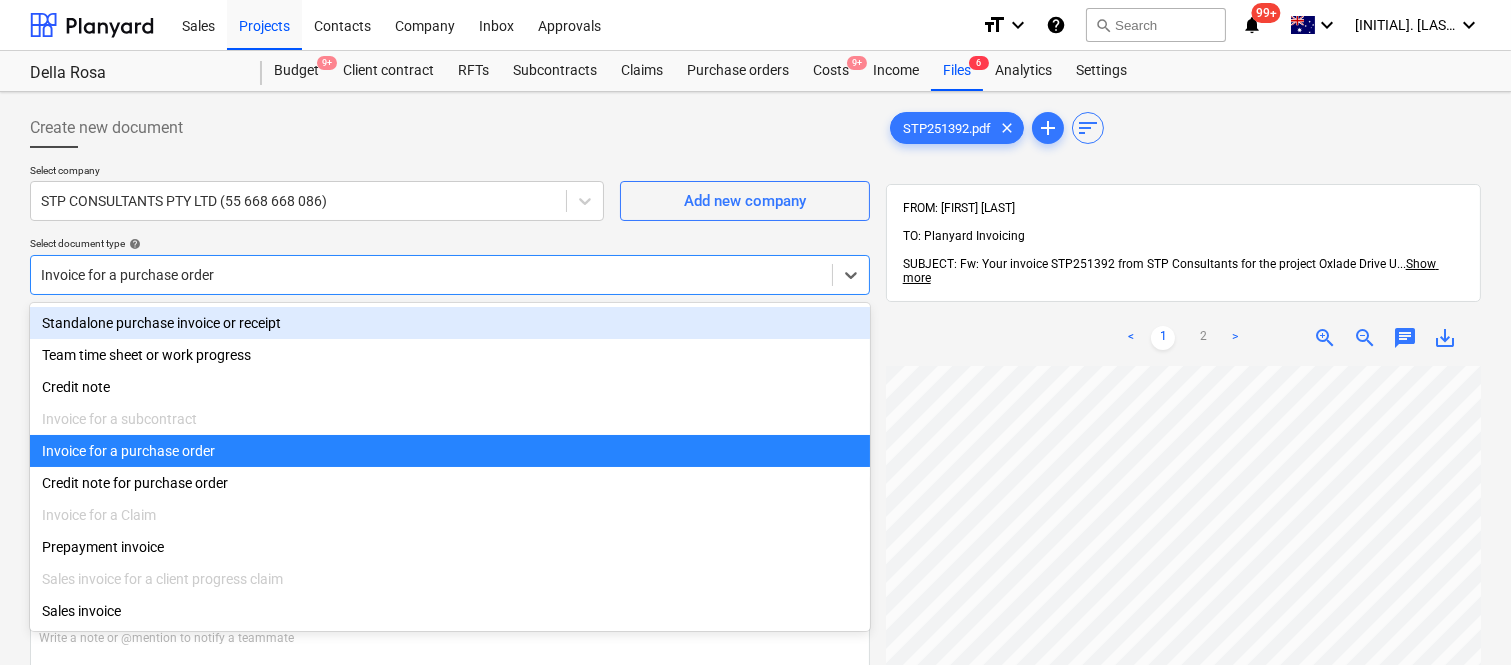 click on "Standalone purchase invoice or receipt" at bounding box center [450, 323] 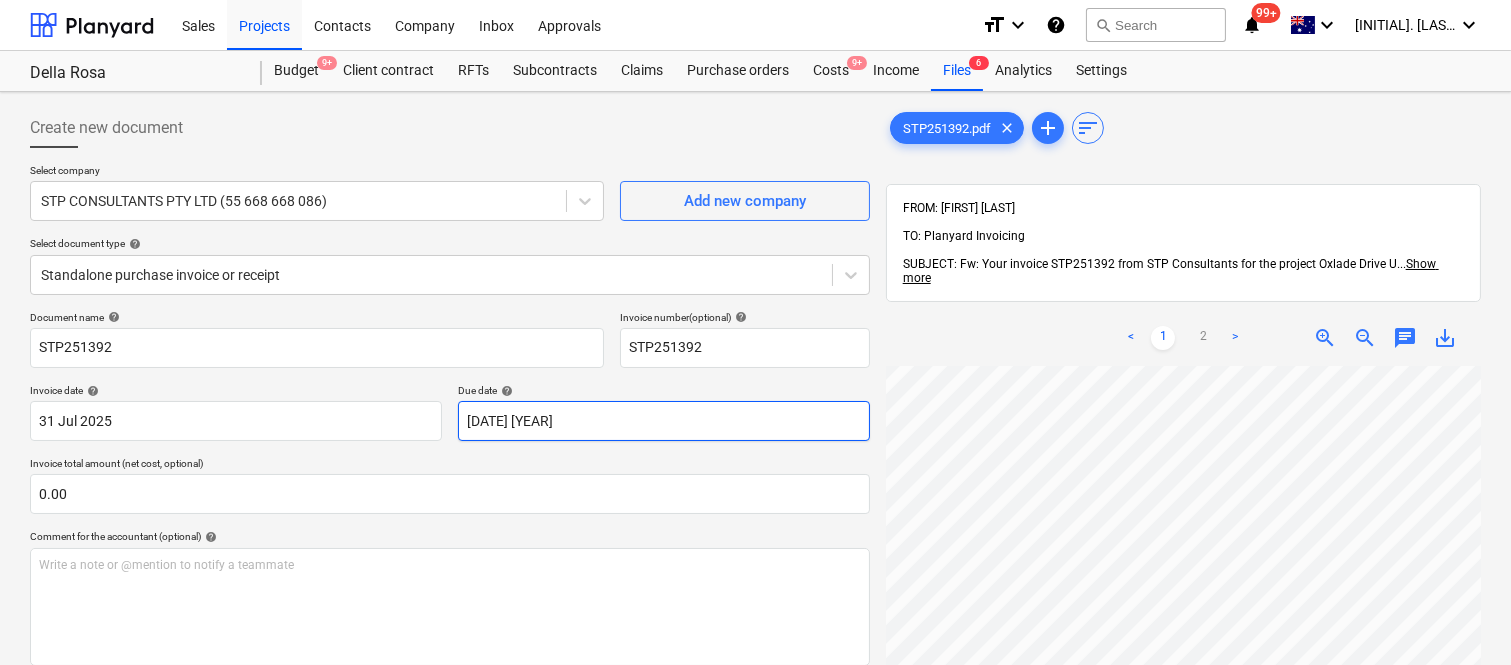 scroll, scrollTop: 45, scrollLeft: 0, axis: vertical 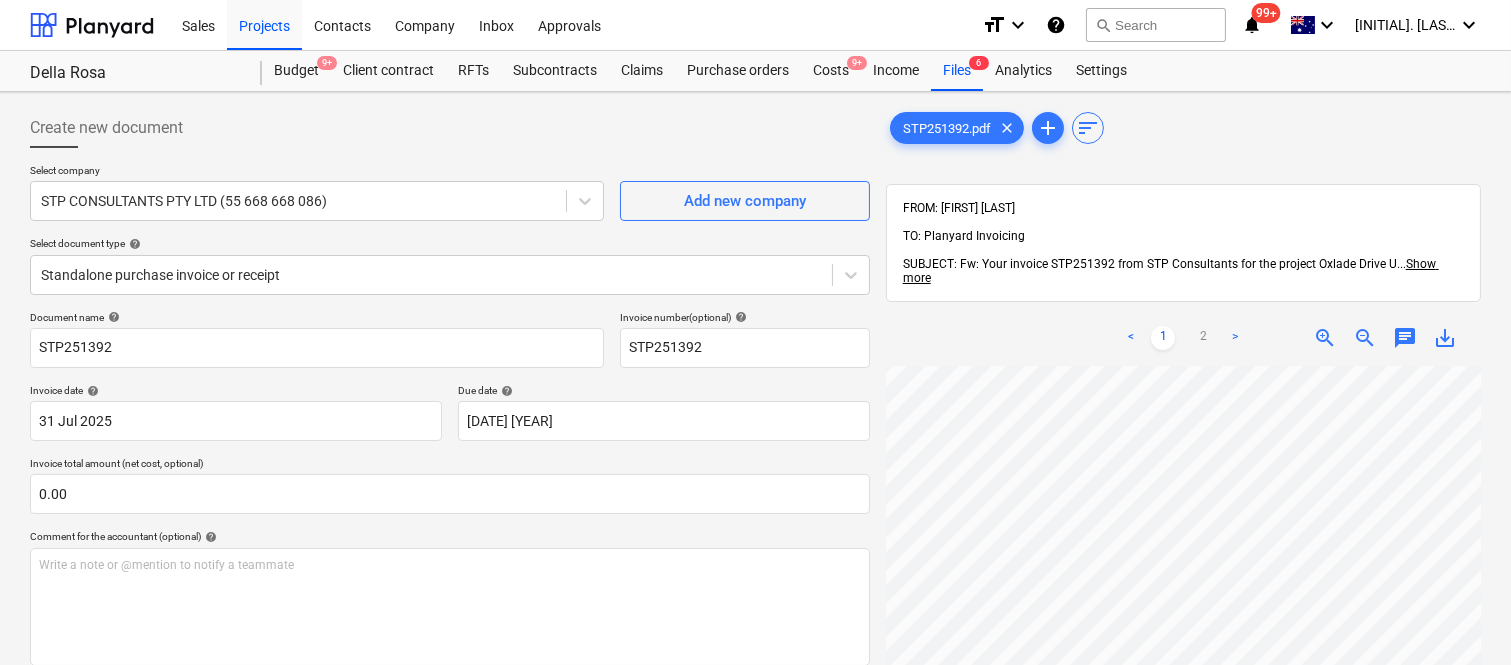 click on "zoom_out" at bounding box center [1365, 338] 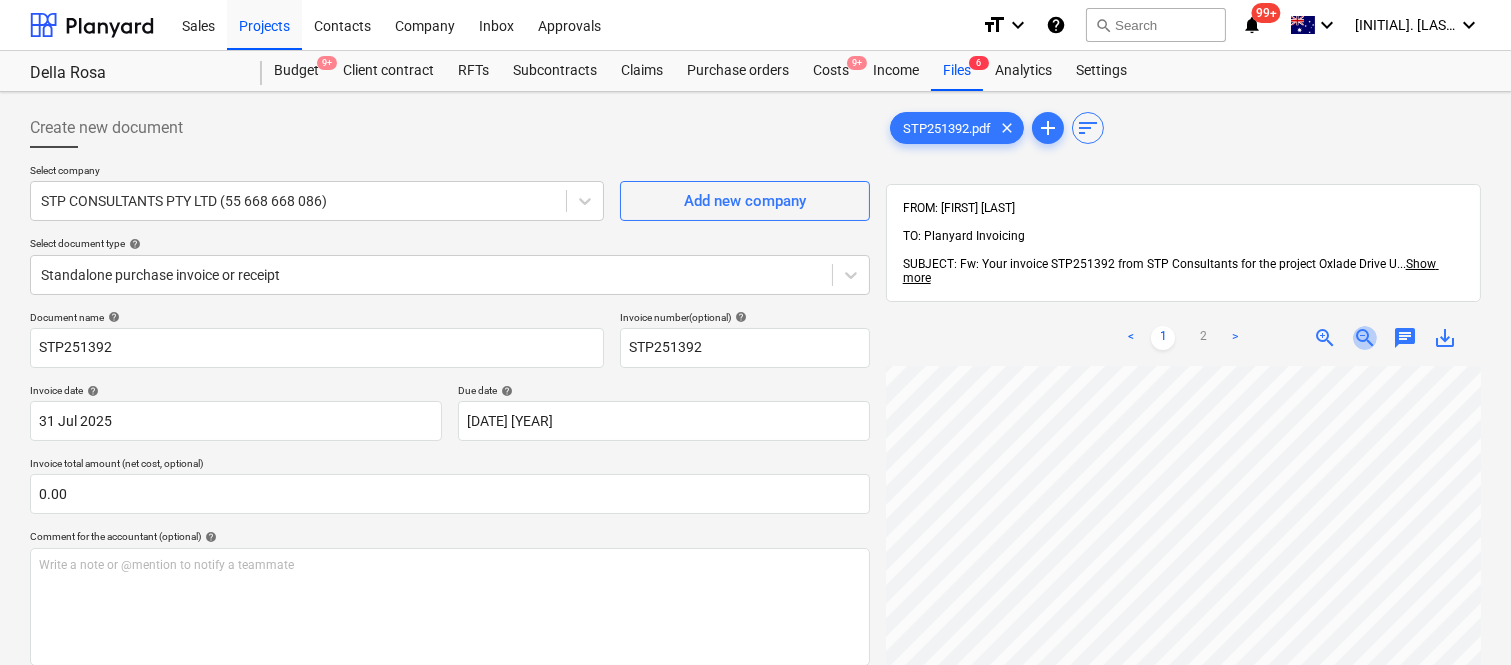 click on "zoom_out" at bounding box center (1365, 338) 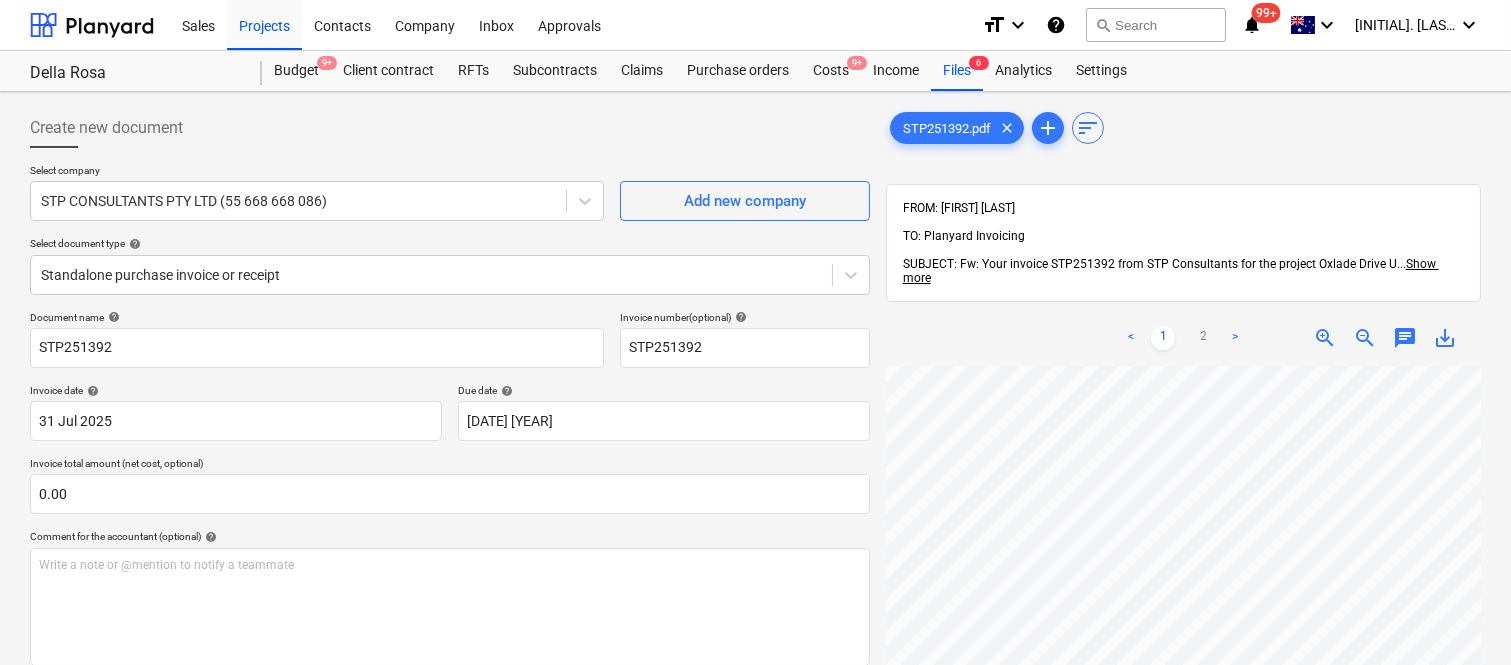 scroll, scrollTop: 92, scrollLeft: 280, axis: both 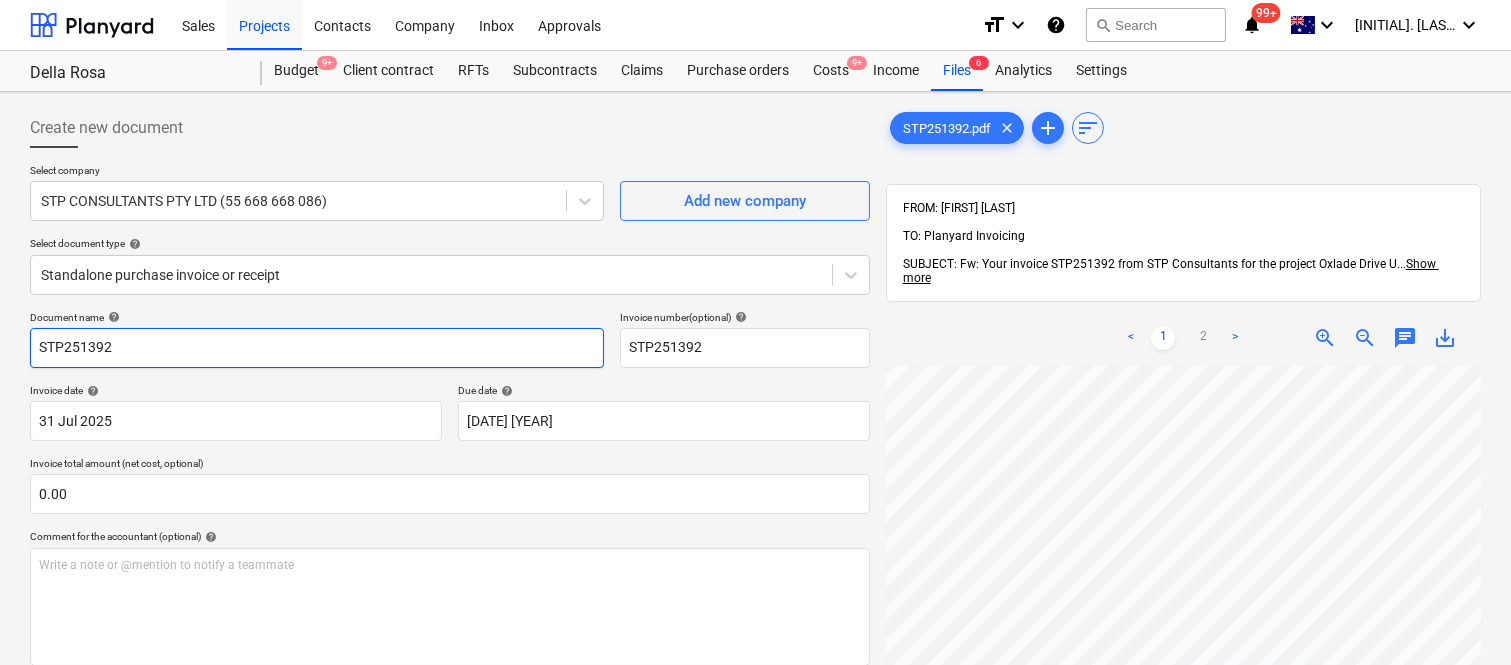 click on "STP251392" at bounding box center (317, 348) 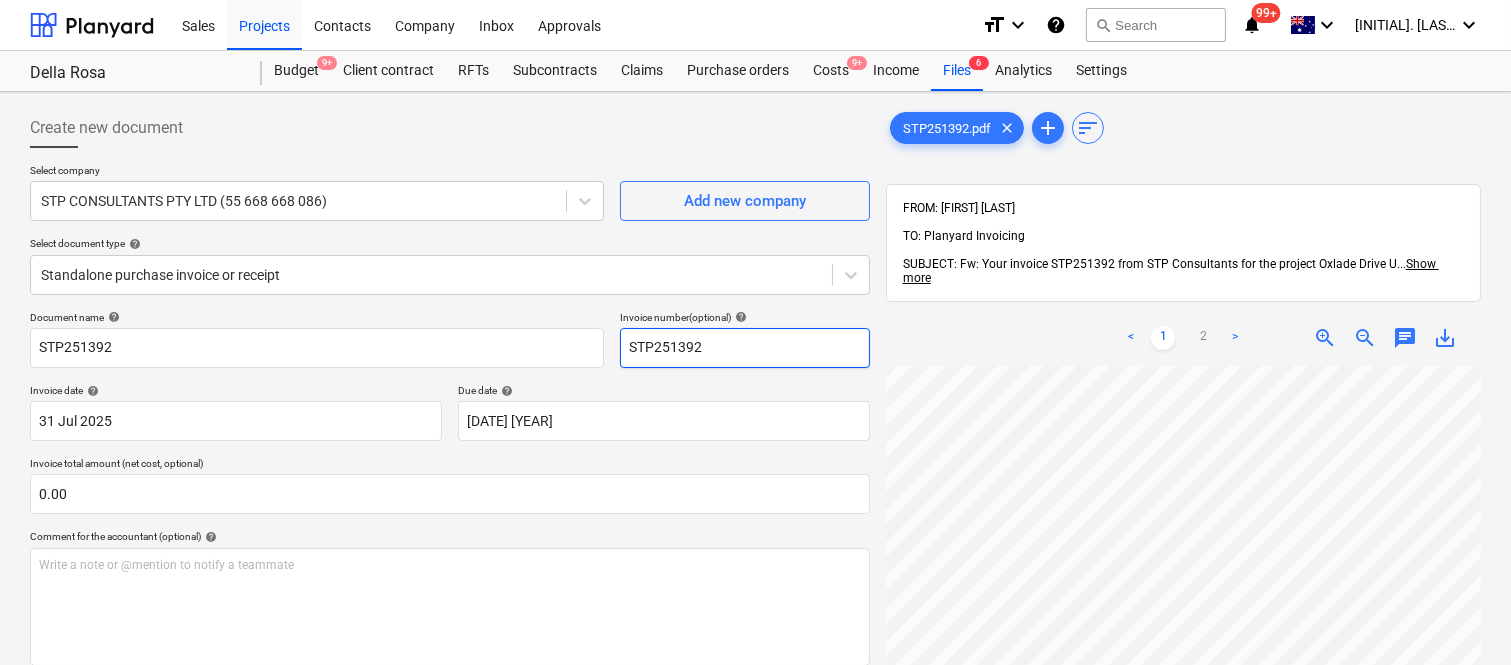 scroll, scrollTop: 151, scrollLeft: 204, axis: both 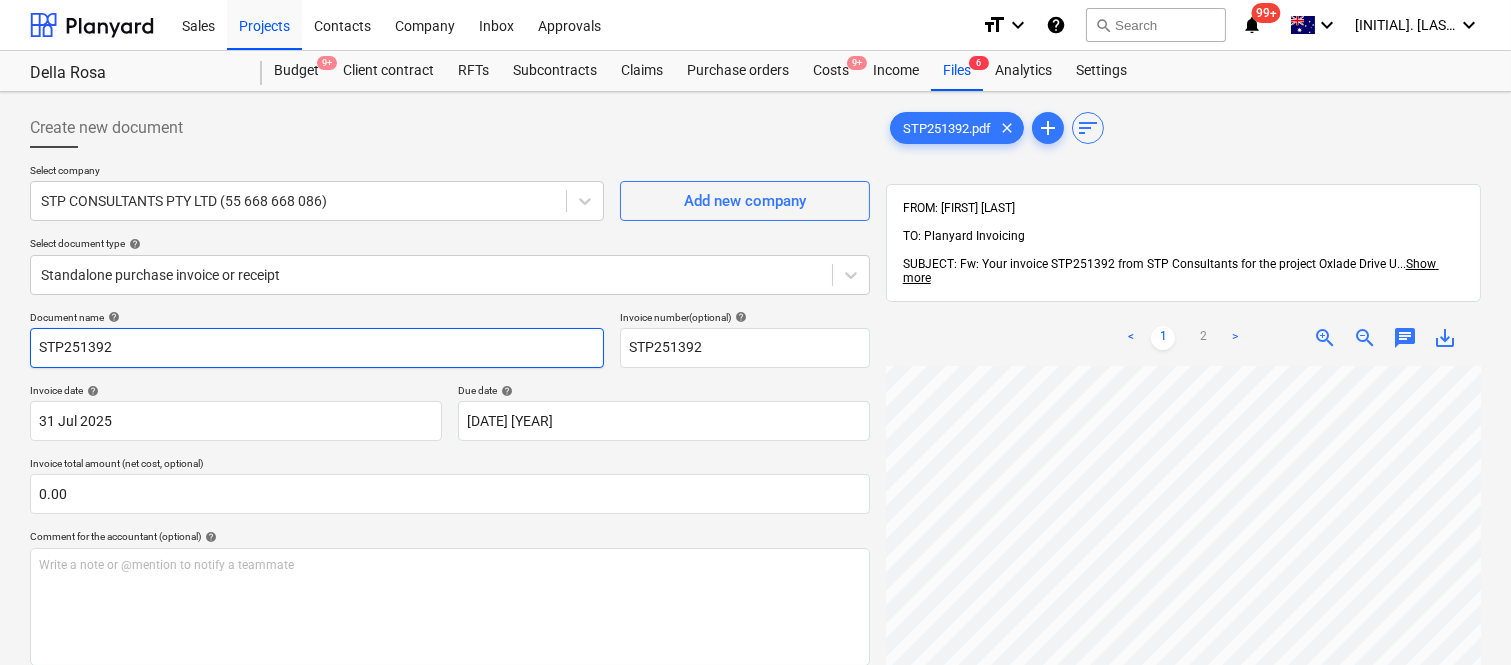 click on "STP251392" at bounding box center [317, 348] 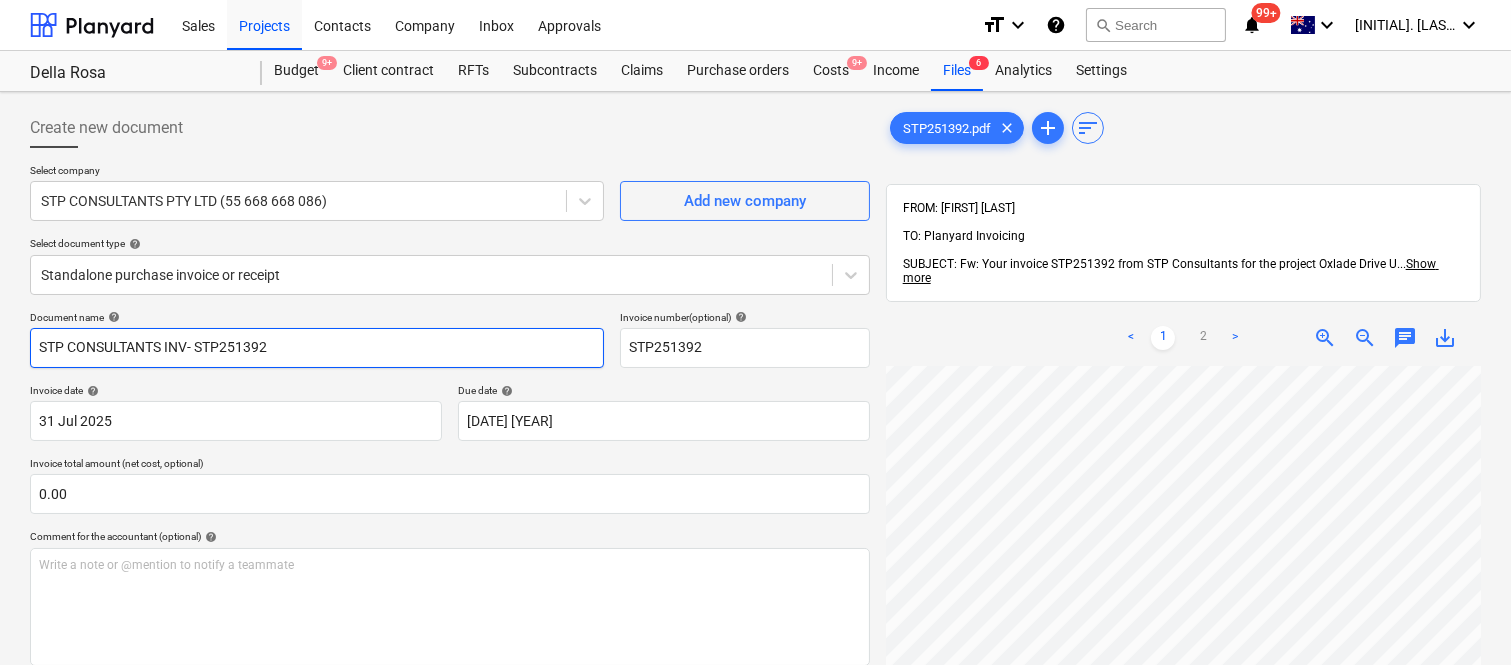 type on "STP CONSULTANTS INV- STP251392" 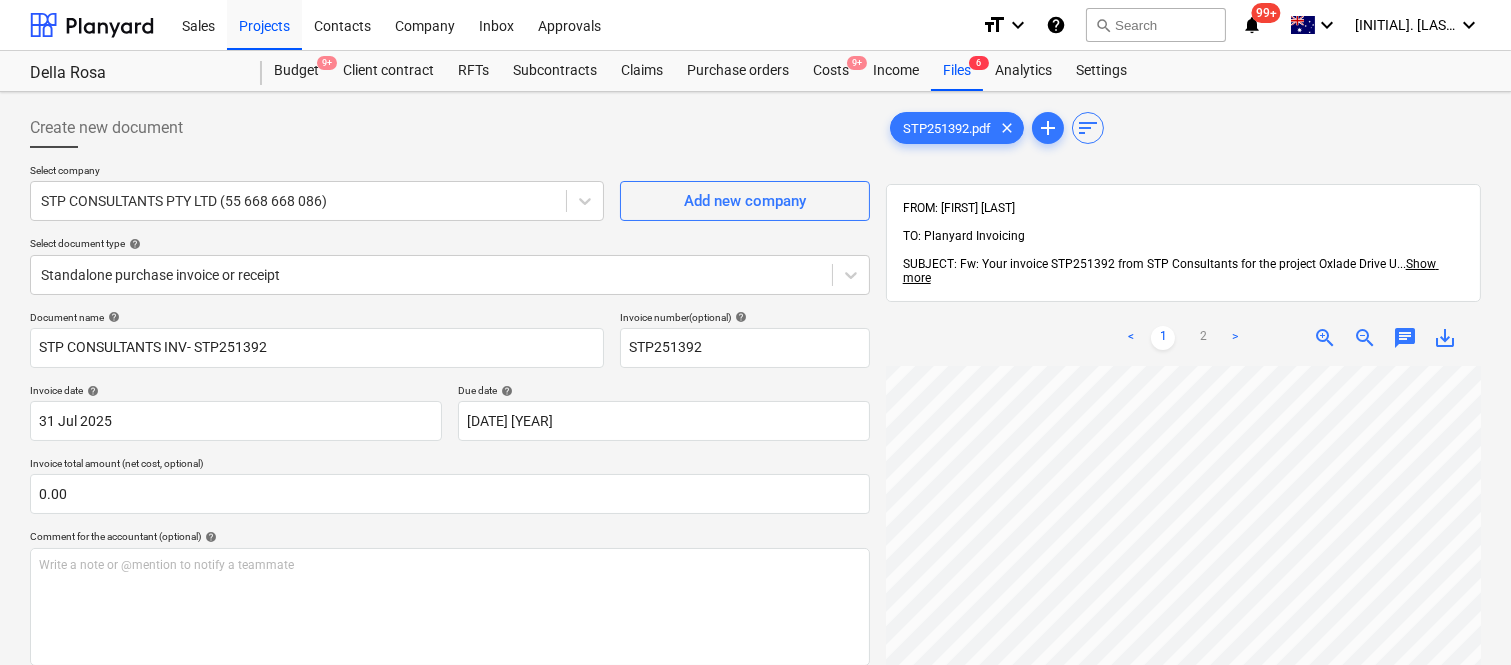 scroll, scrollTop: 143, scrollLeft: 237, axis: both 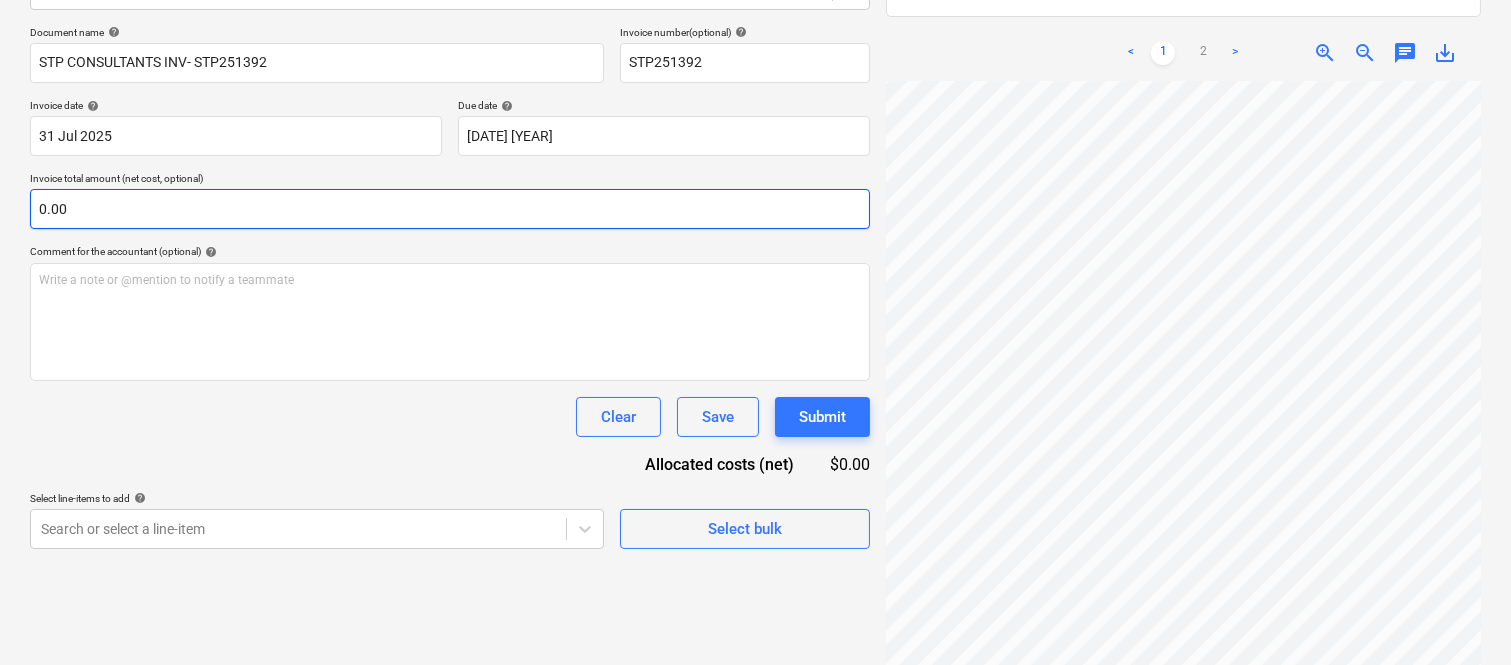 click on "0.00" at bounding box center (450, 209) 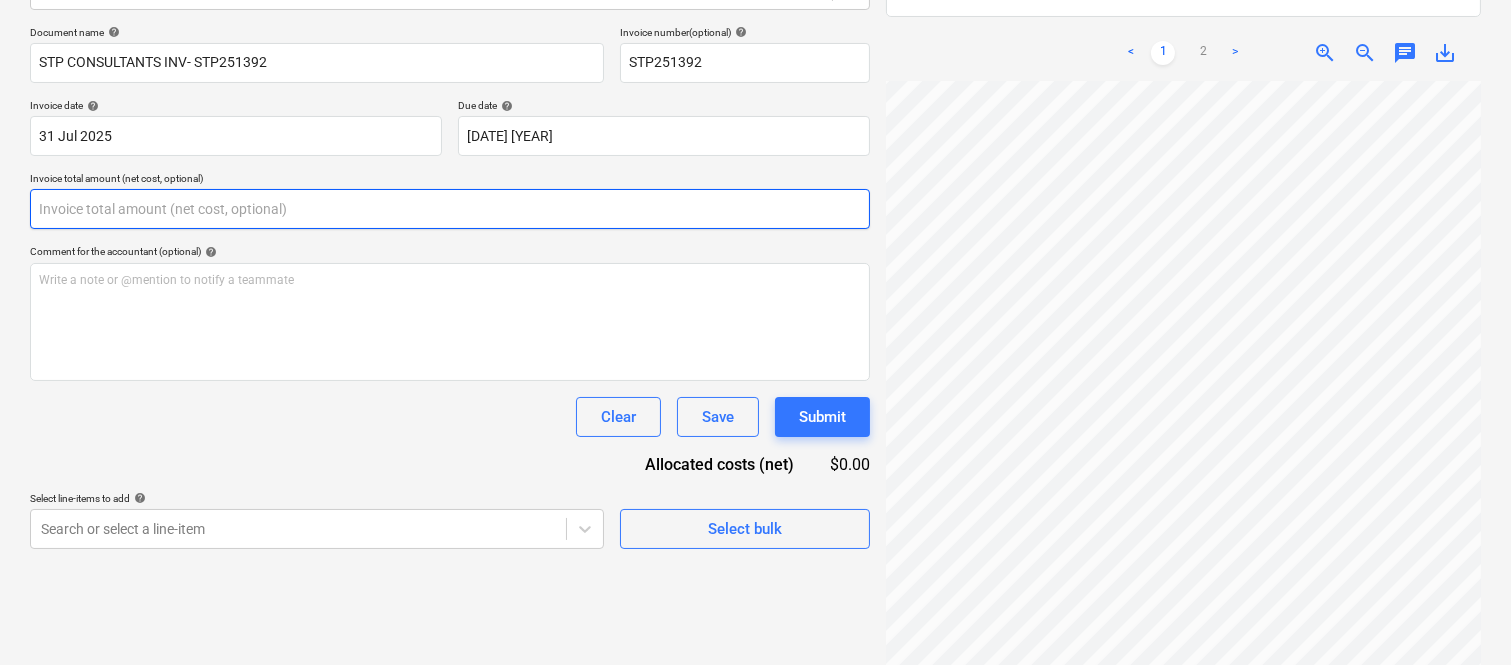 paste on "2,500" 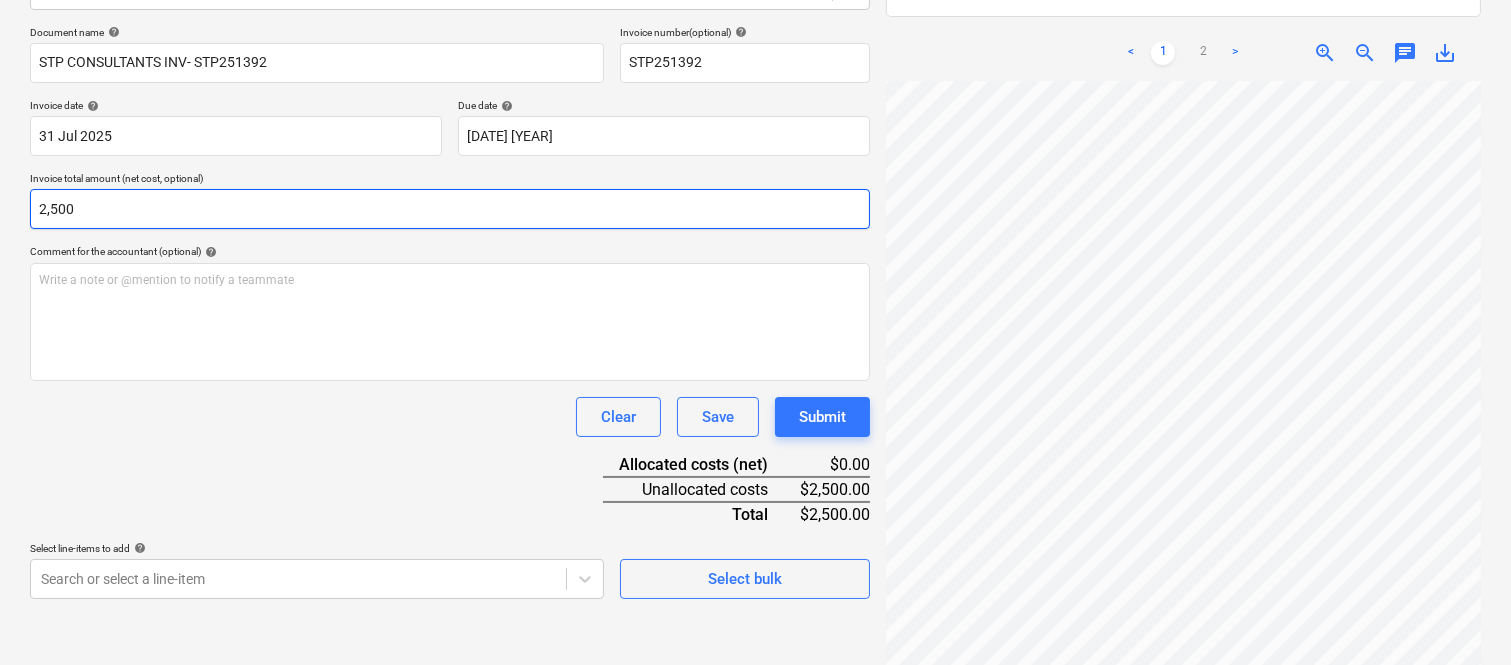 type on "2,500" 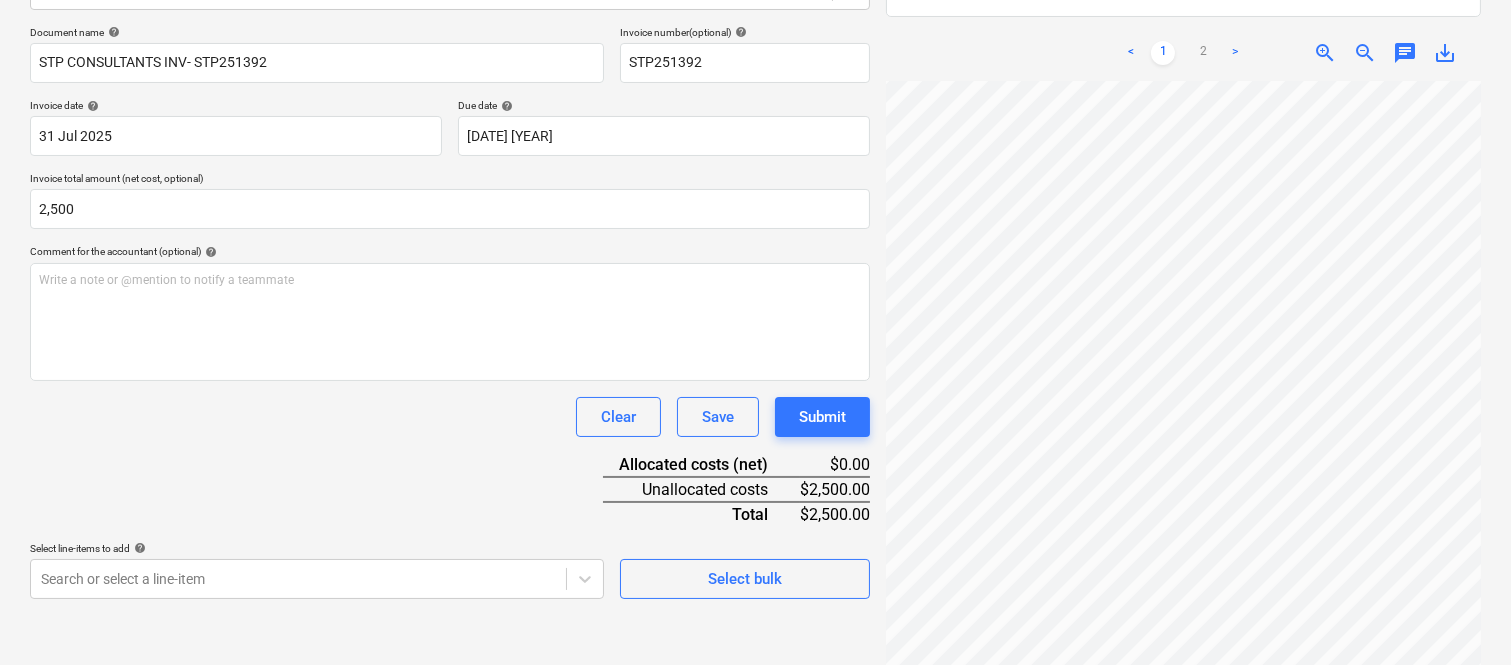 click on "Document name help STP CONSULTANTS INV- STP251392 Invoice number  (optional) help STP251392 Invoice date help 31 Jul 2025 31.07.2025 Press the down arrow key to interact with the calendar and
select a date. Press the question mark key to get the keyboard shortcuts for changing dates. Due date help 21 Aug 2025 21.08.2025 Press the down arrow key to interact with the calendar and
select a date. Press the question mark key to get the keyboard shortcuts for changing dates. Invoice total amount (net cost, optional) 2,500 Comment for the accountant (optional) help Write a note or @mention to notify a teammate ﻿ Clear Save Submit Allocated costs (net) $0.00 Unallocated costs $2,500.00 Total $2,500.00 Select line-items to add help Search or select a line-item Select bulk" at bounding box center (450, 312) 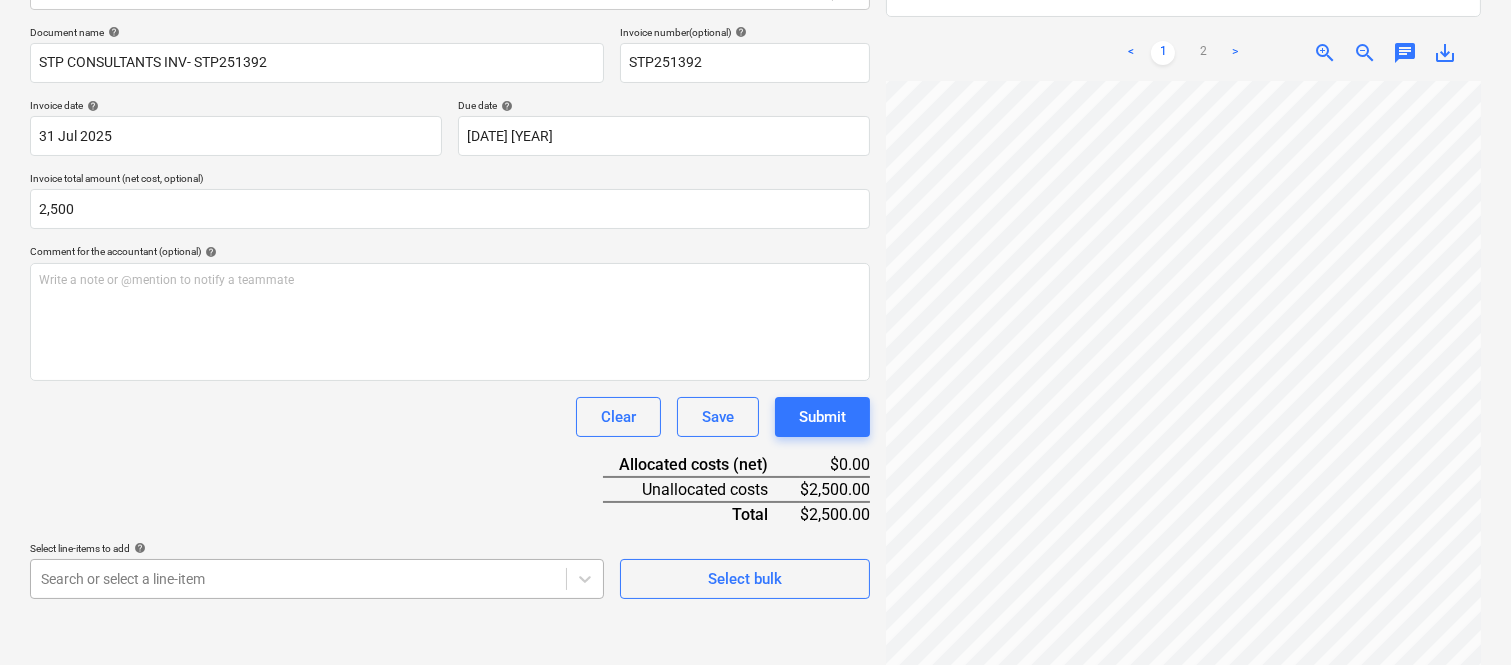 click on "Sales Projects Contacts Company Inbox Approvals format_size keyboard_arrow_down help search Search notifications 99+ keyboard_arrow_down A. Berdera keyboard_arrow_down Della Rosa Budget 9+ Client contract RFTs Subcontracts Claims Purchase orders Costs 9+ Income Files 6 Analytics Settings Create new document Select company STP CONSULTANTS PTY LTD (55 668 668 086)  Add new company Select document type help Standalone purchase invoice or receipt Document name help STP CONSULTANTS INV- STP251392 Invoice number  (optional) help STP251392 Invoice date help 31 Jul 2025 31.07.2025 Press the down arrow key to interact with the calendar and
select a date. Press the question mark key to get the keyboard shortcuts for changing dates. Due date help 21 Aug 2025 21.08.2025 Press the down arrow key to interact with the calendar and
select a date. Press the question mark key to get the keyboard shortcuts for changing dates. Invoice total amount (net cost, optional) 2,500 Comment for the accountant (optional) help <" at bounding box center [755, 47] 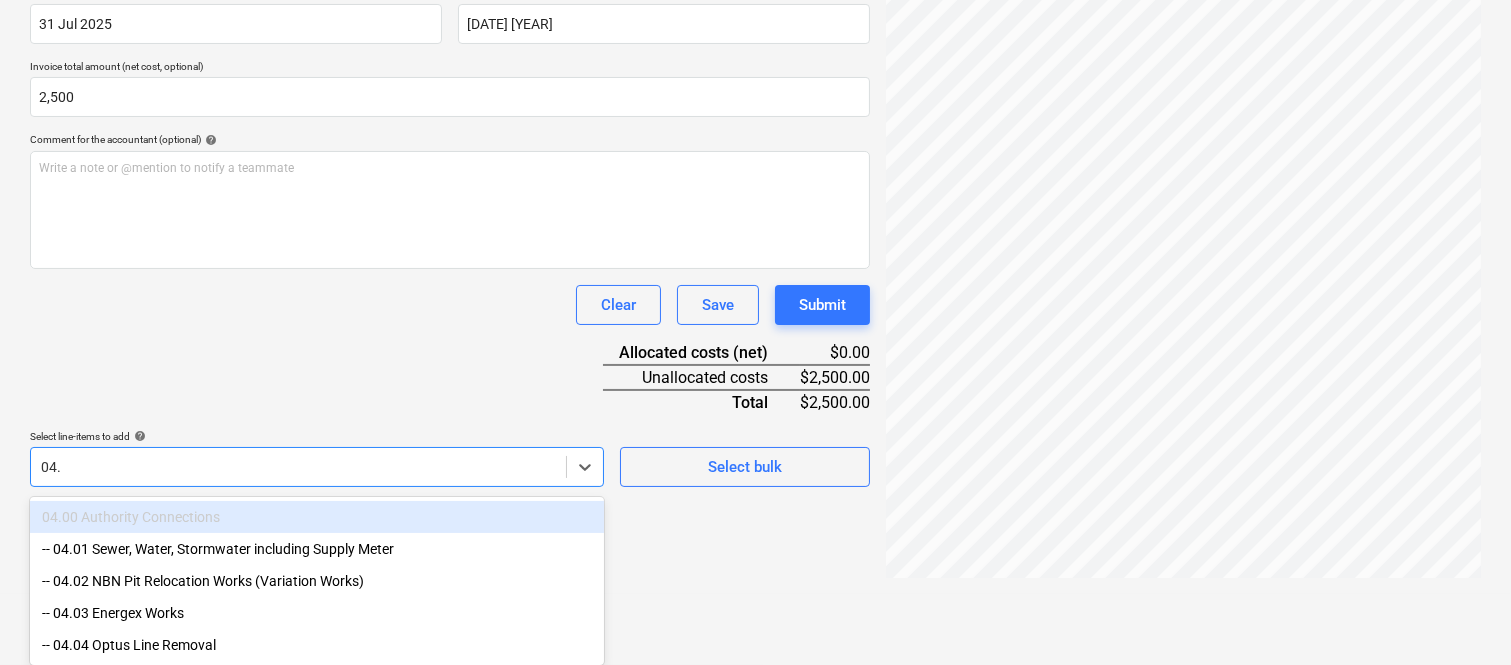 scroll, scrollTop: 398, scrollLeft: 0, axis: vertical 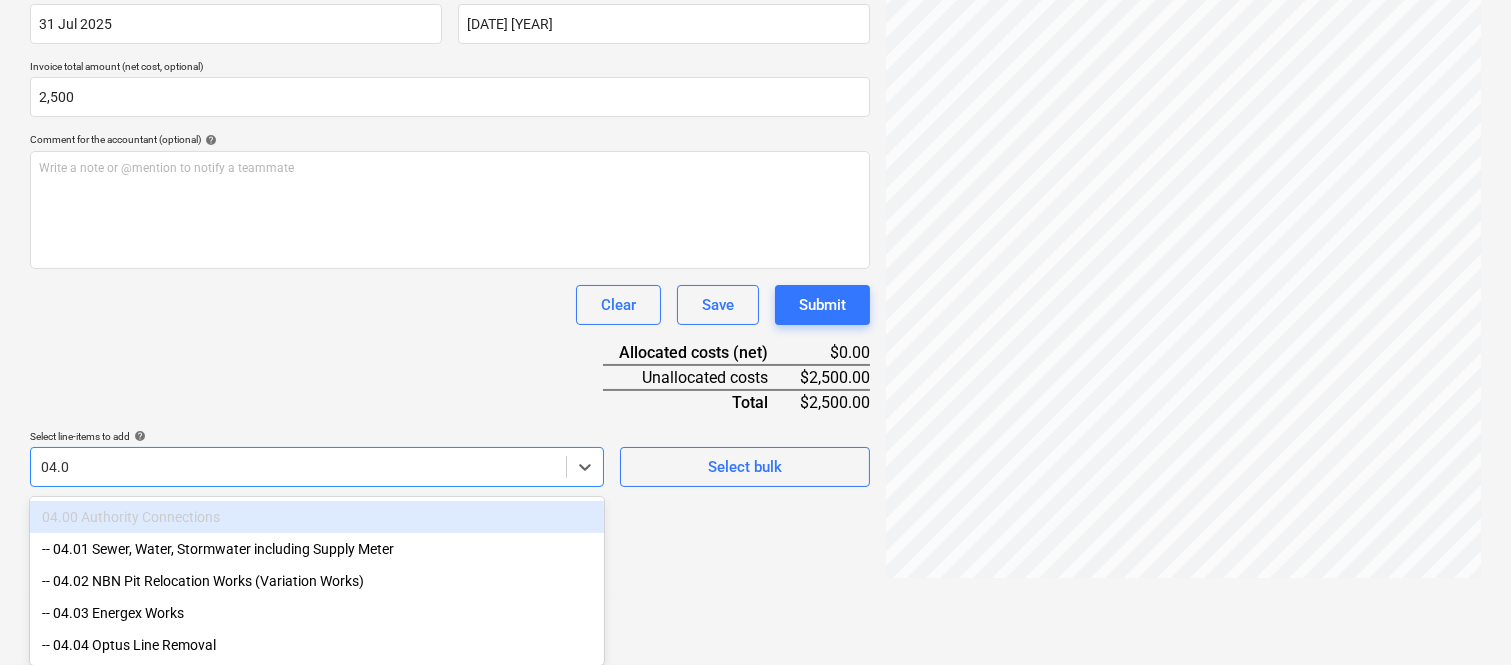 type on "04.02" 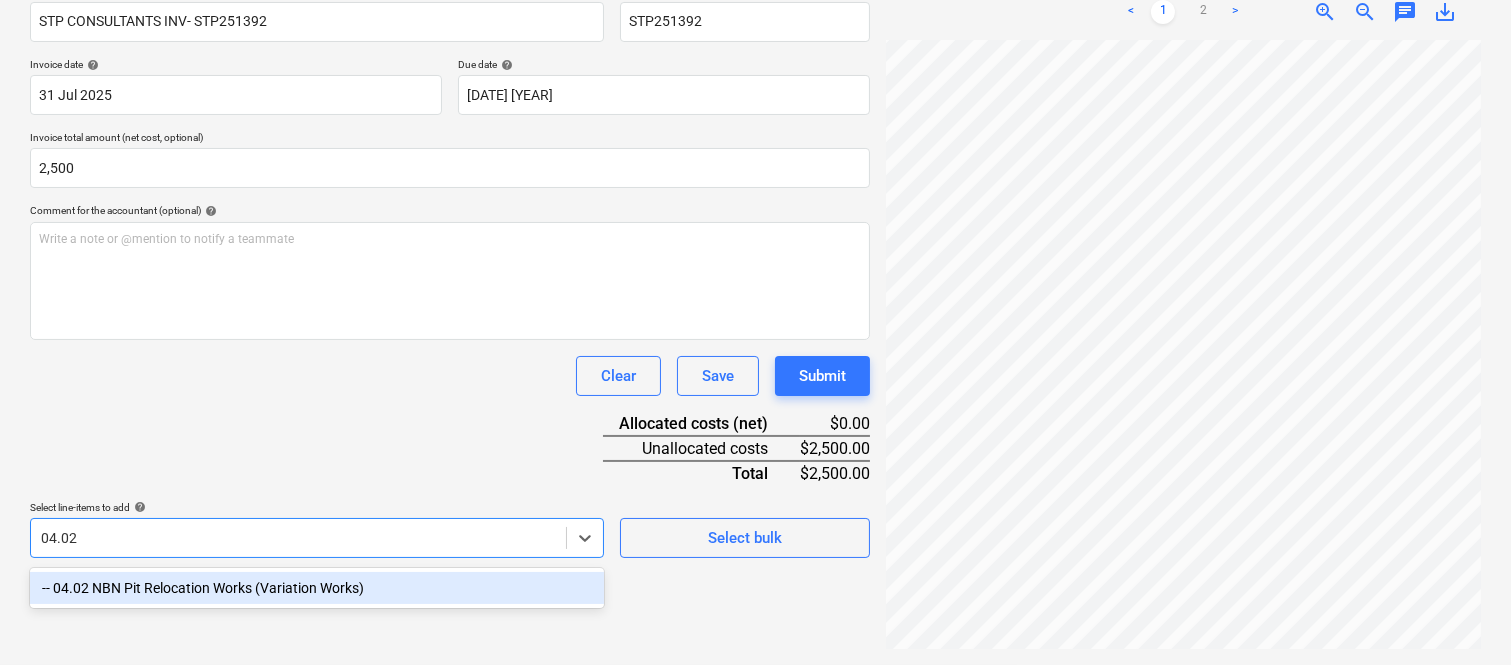 scroll, scrollTop: 285, scrollLeft: 0, axis: vertical 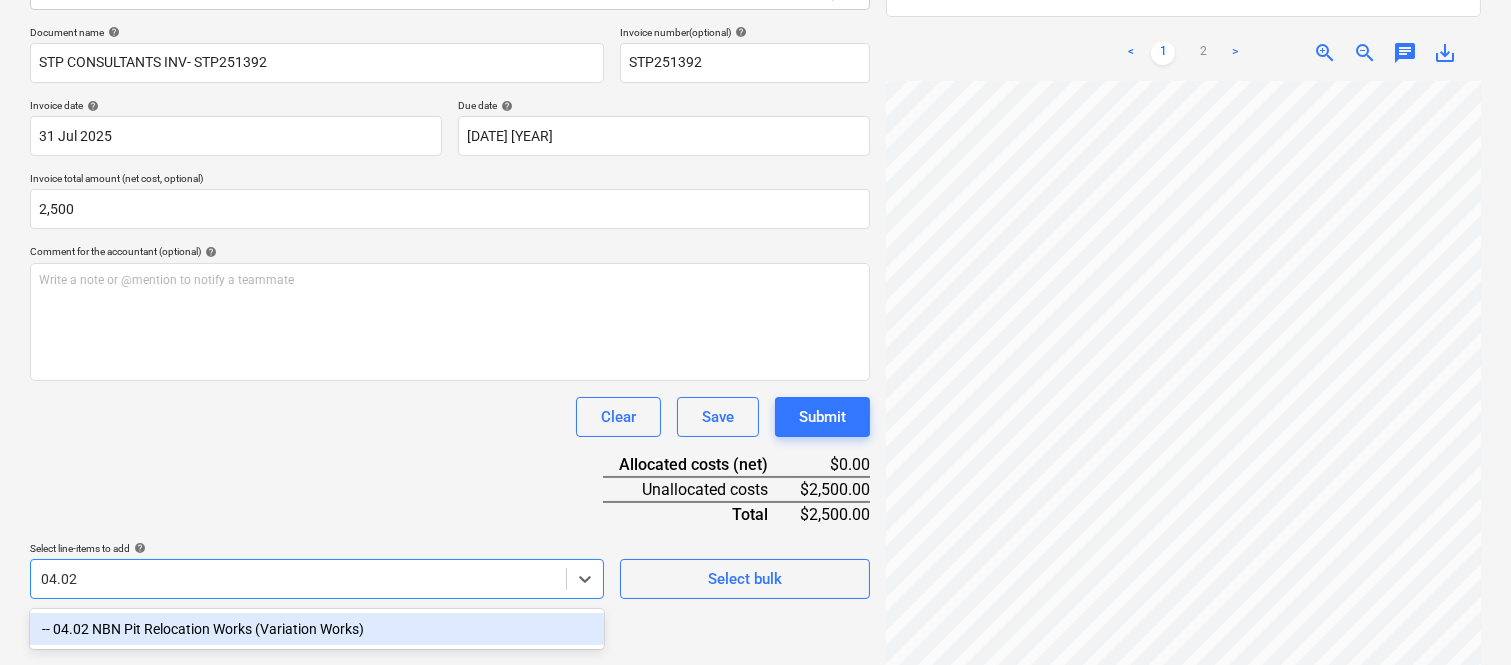 click on "--  04.02 NBN Pit Relocation Works (Variation Works)" at bounding box center (317, 629) 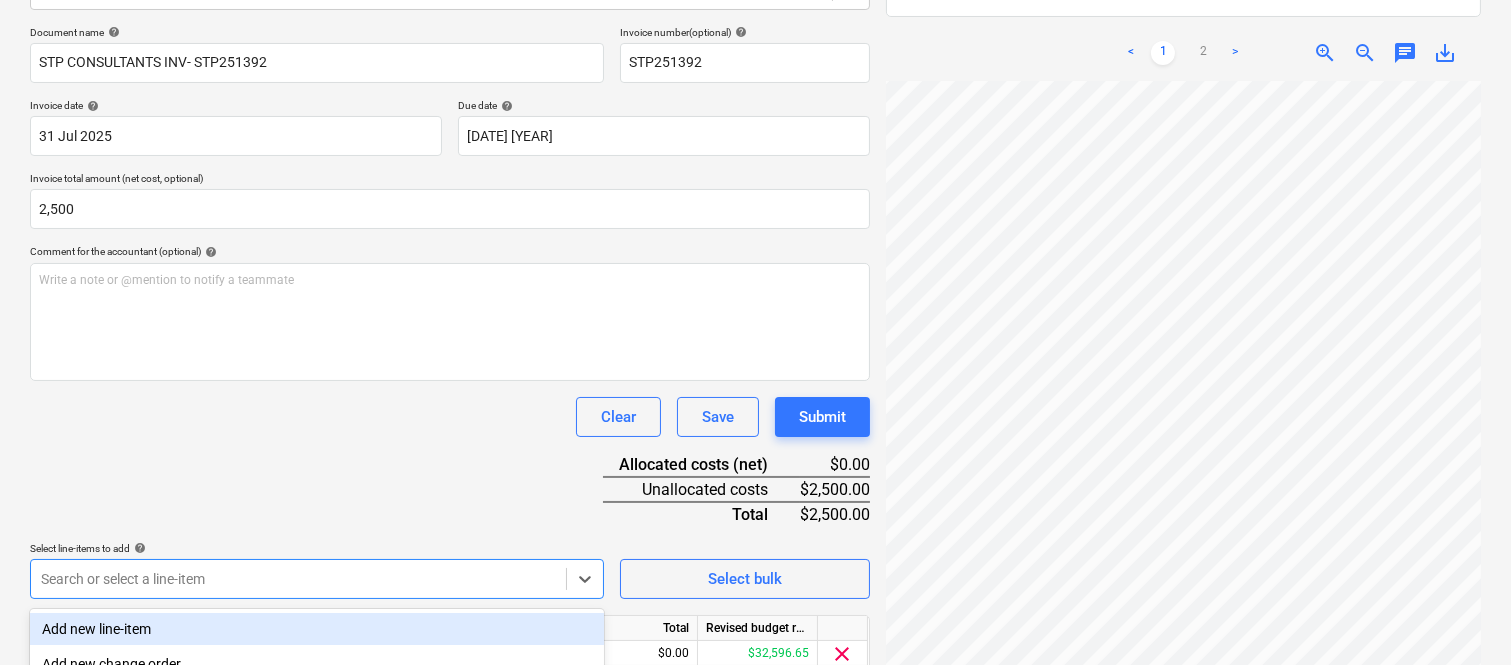 click on "Document name help STP CONSULTANTS INV- STP251392 Invoice number  (optional) help STP251392 Invoice date help 31 Jul 2025 31.07.2025 Press the down arrow key to interact with the calendar and
select a date. Press the question mark key to get the keyboard shortcuts for changing dates. Due date help 21 Aug 2025 21.08.2025 Press the down arrow key to interact with the calendar and
select a date. Press the question mark key to get the keyboard shortcuts for changing dates. Invoice total amount (net cost, optional) 2,500 Comment for the accountant (optional) help Write a note or @mention to notify a teammate ﻿ Clear Save Submit Allocated costs (net) $0.00 Unallocated costs $2,500.00 Total $2,500.00 Select line-items to add help option --  04.02 NBN Pit Relocation Works (Variation Works), selected. Search or select a line-item Select bulk Line-item name Unit Quantity Unit price Total Revised budget remaining 04.02 NBN Pit Relocation Works (Variation Works) 0.00 0.00 $0.00 $32,596.65 clear Clear Save Submit" at bounding box center [450, 378] 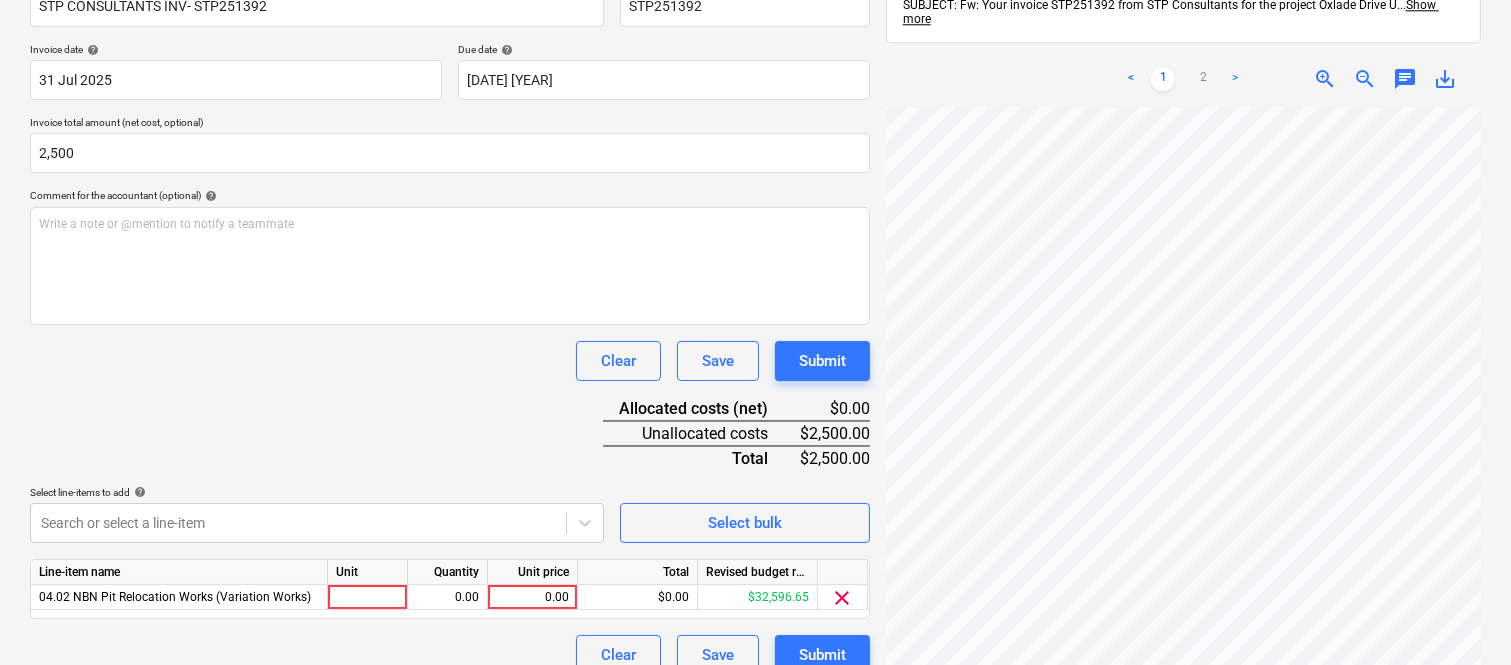 scroll, scrollTop: 367, scrollLeft: 0, axis: vertical 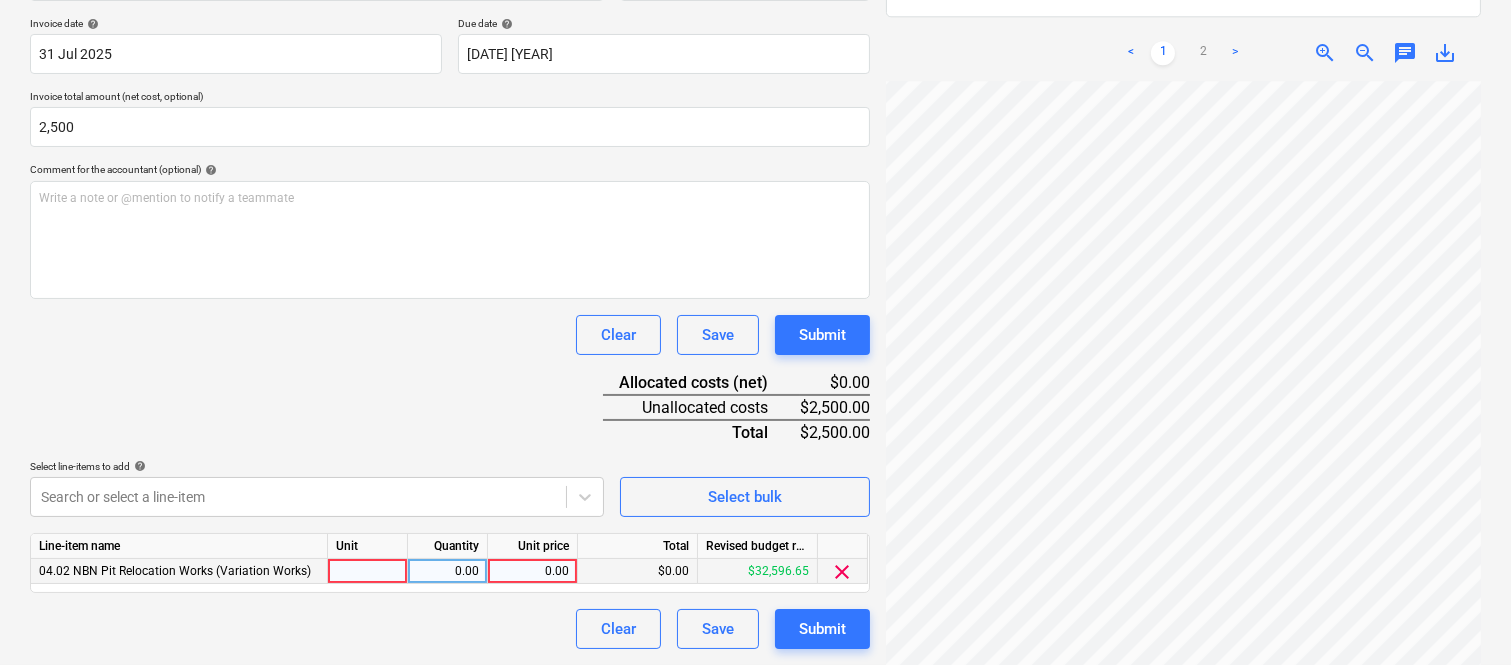 click at bounding box center [368, 571] 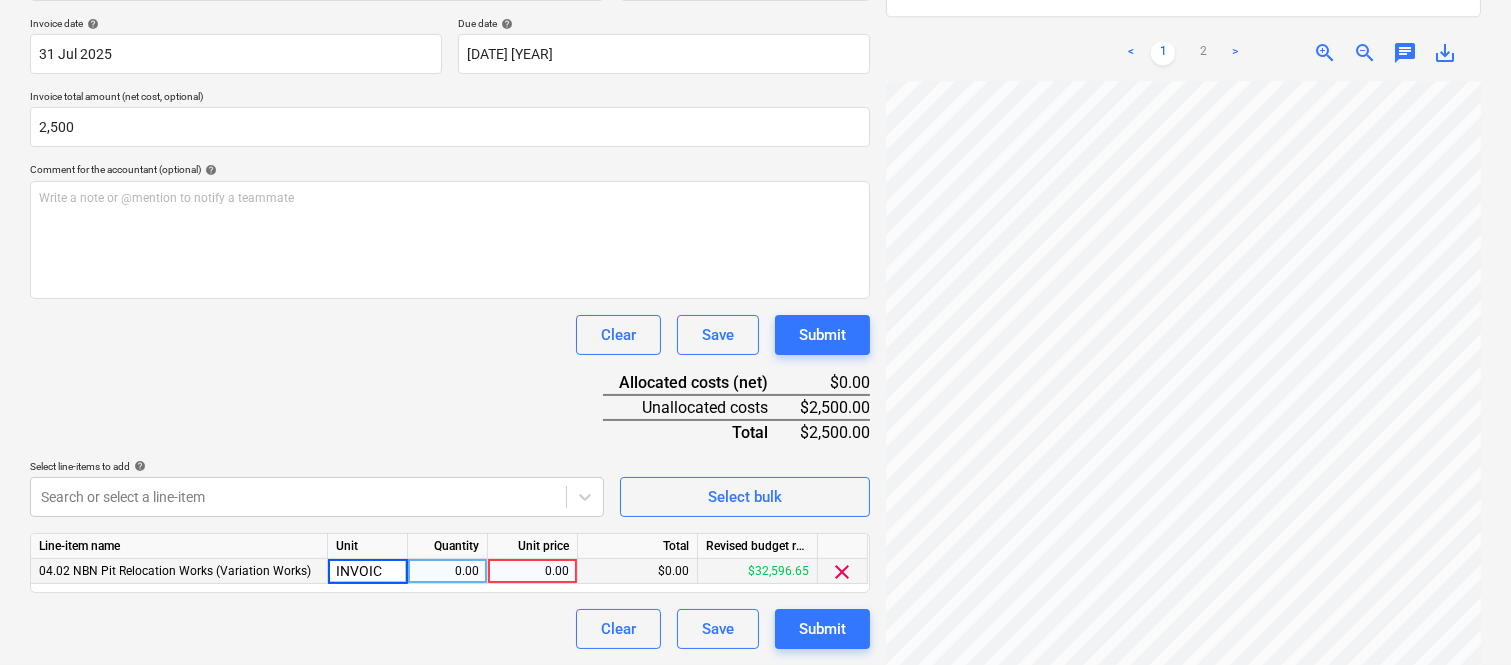 type on "INVOICE" 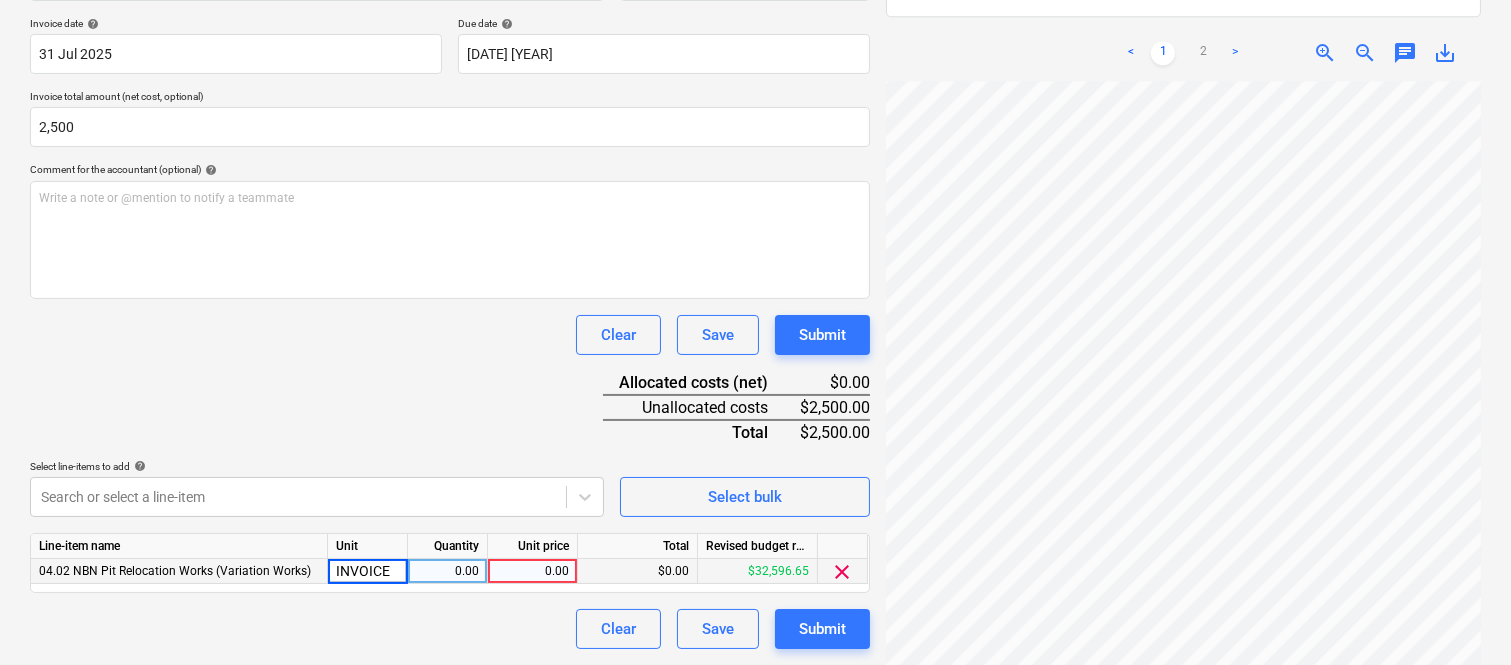 click on "0.00" at bounding box center (447, 571) 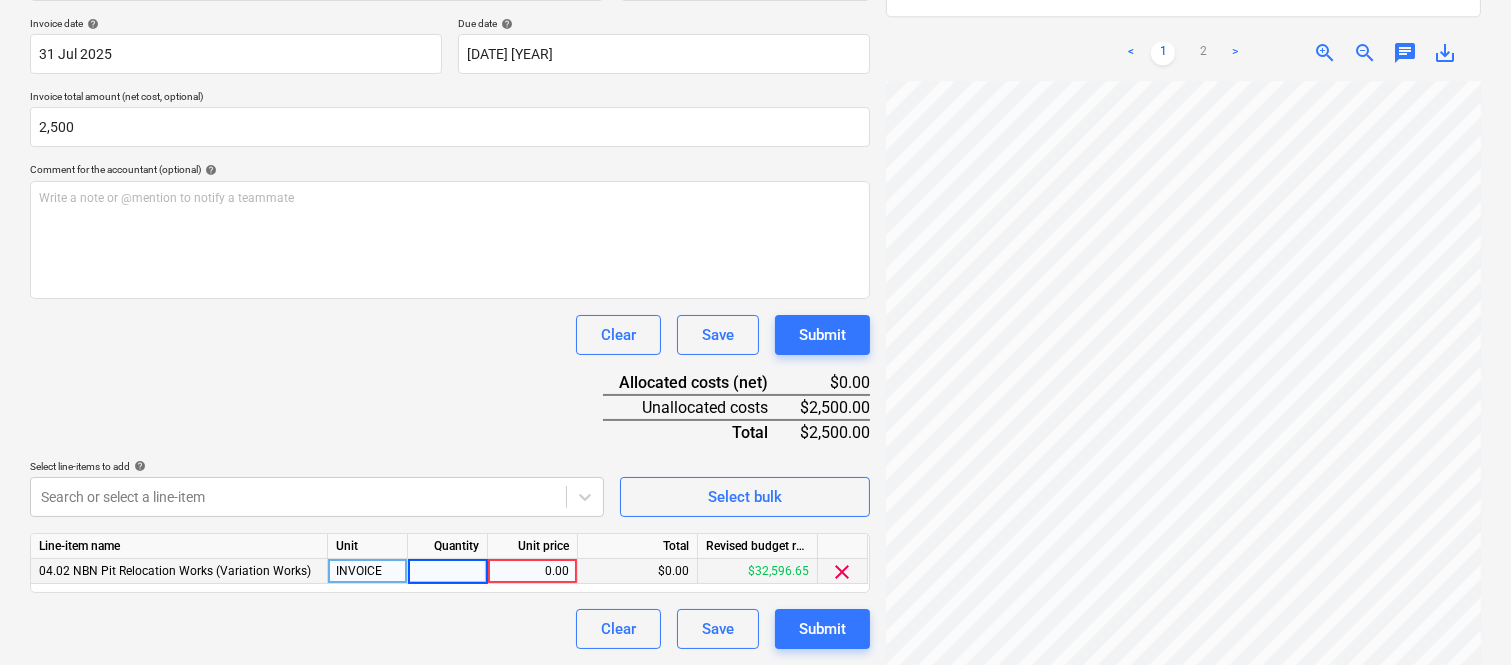 type on "1" 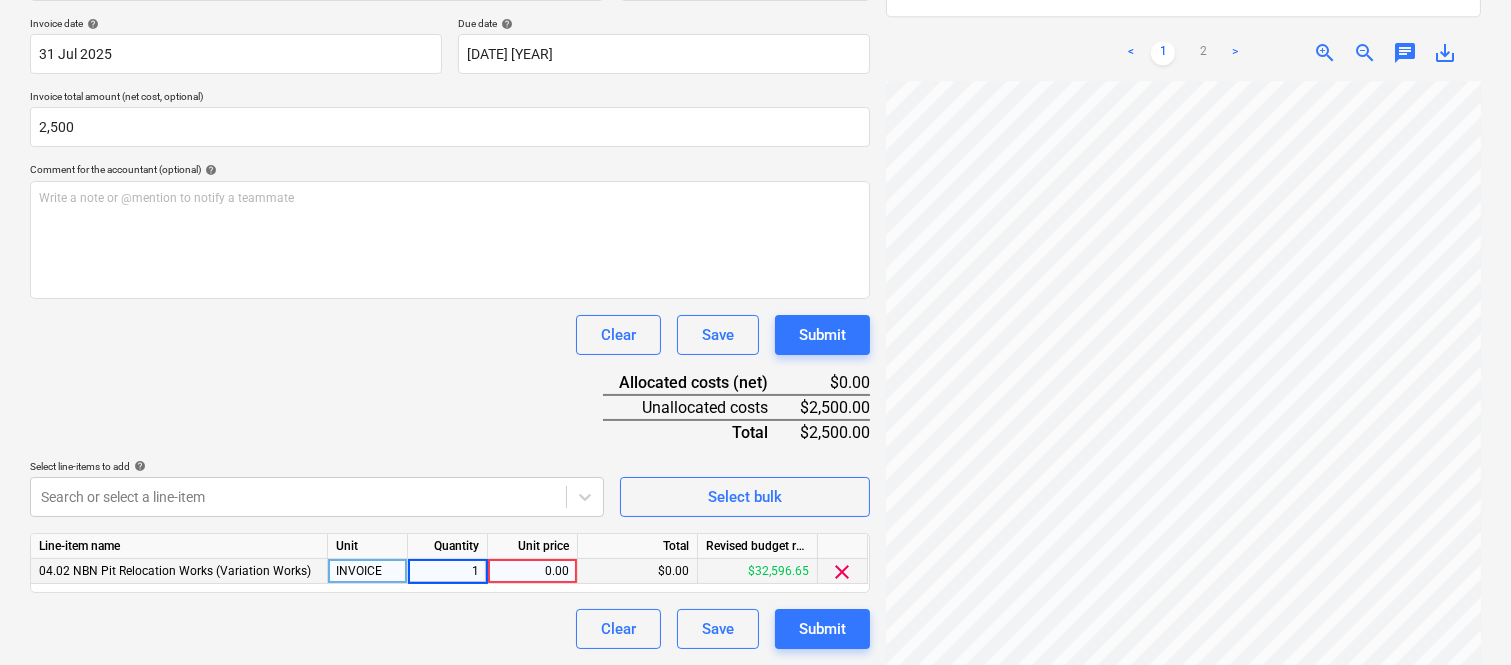 click on "0.00" at bounding box center (532, 571) 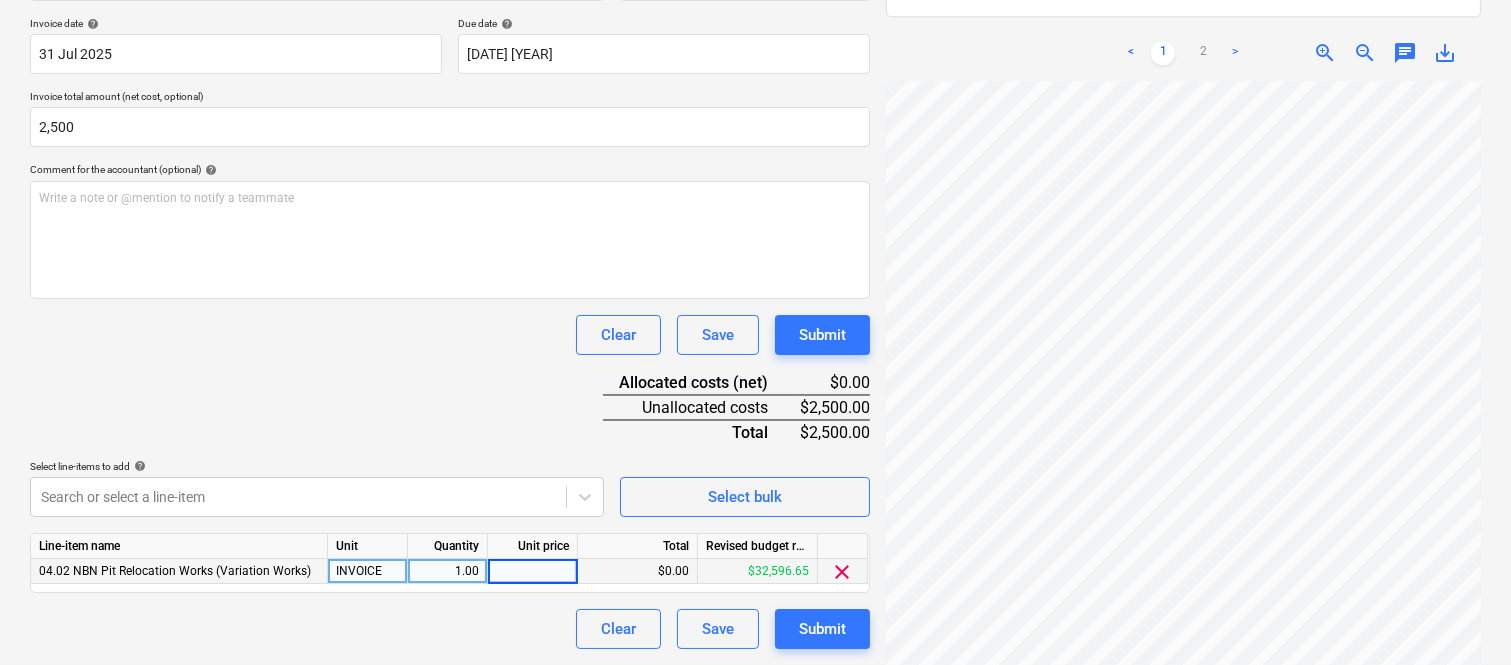 type on "2,500" 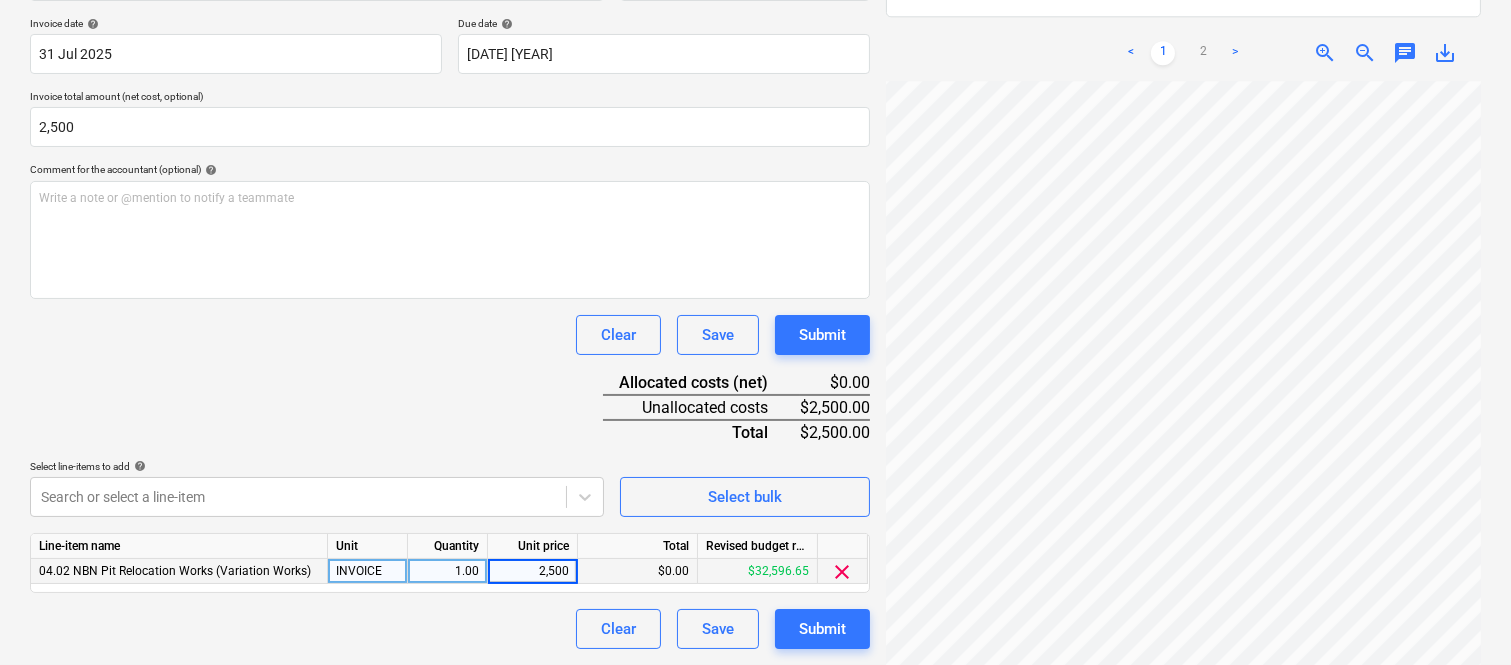 click on "Clear Save Submit" at bounding box center [450, 629] 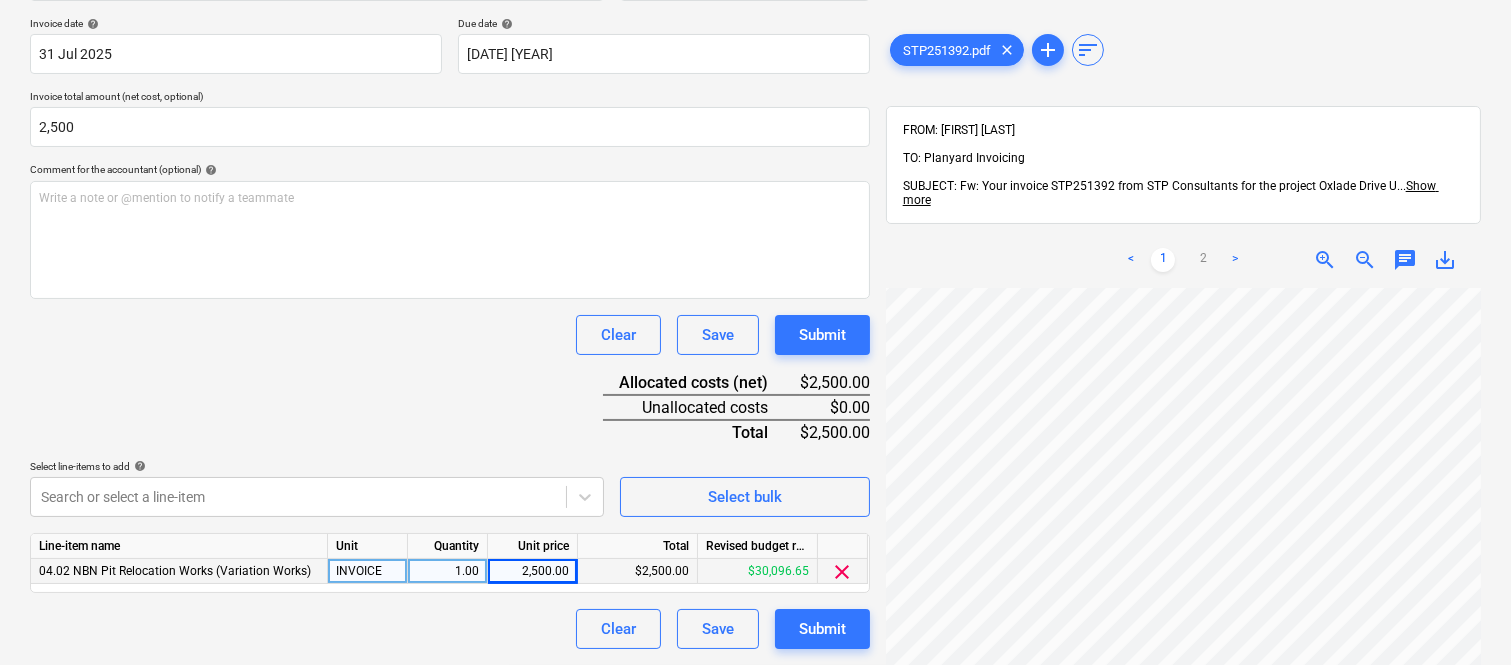 scroll, scrollTop: 0, scrollLeft: 0, axis: both 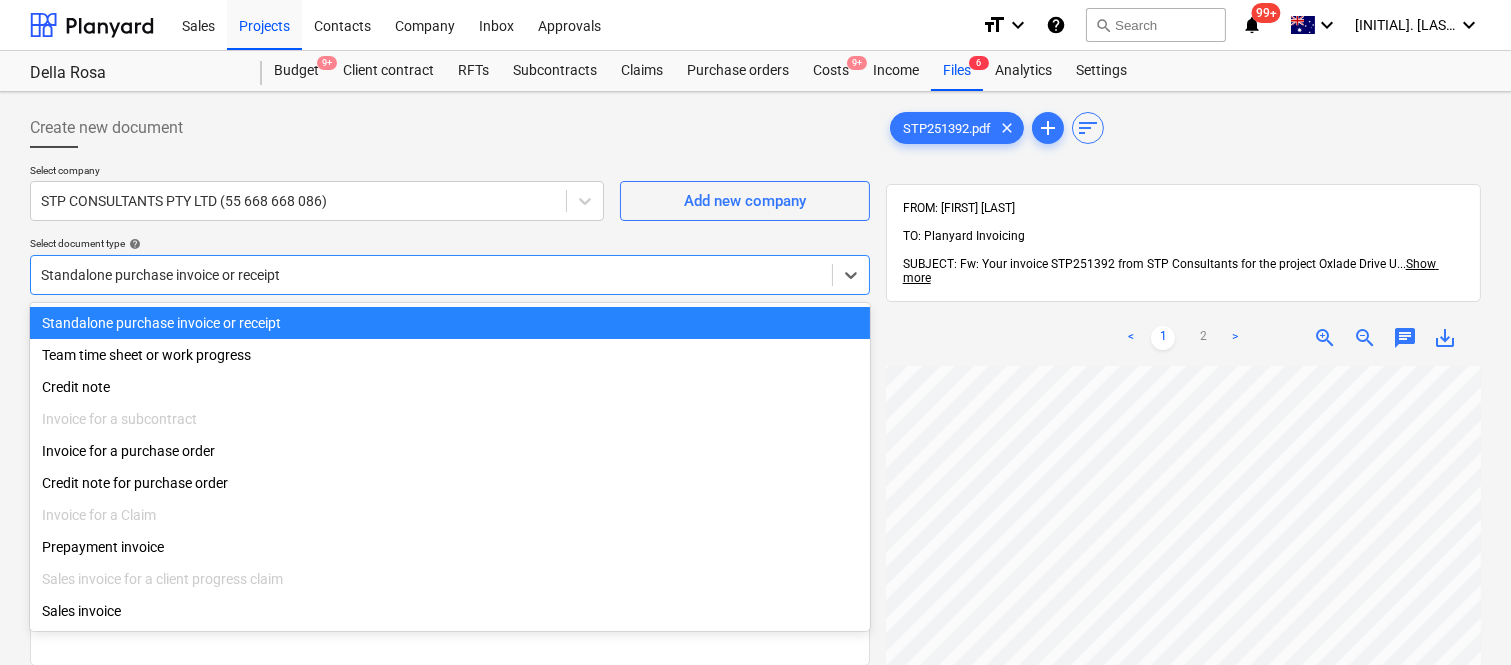 click at bounding box center (431, 275) 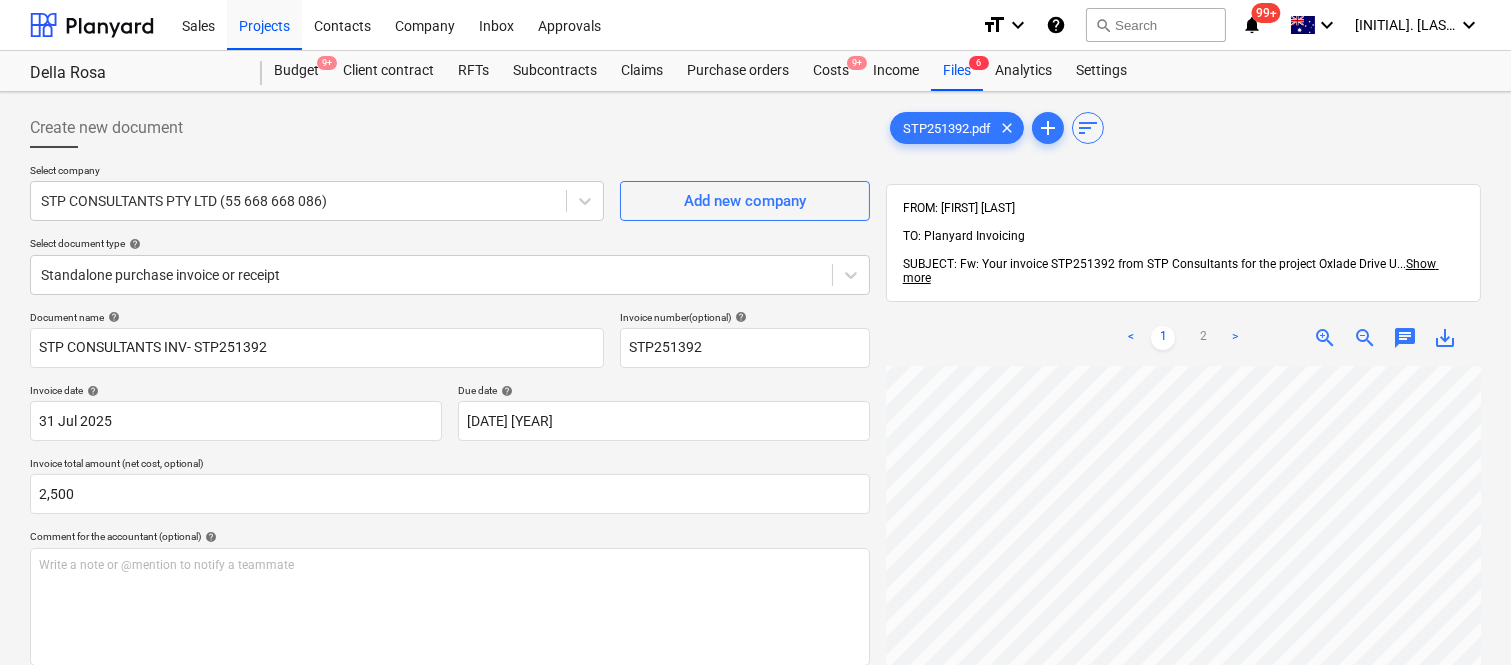 scroll, scrollTop: 667, scrollLeft: 173, axis: both 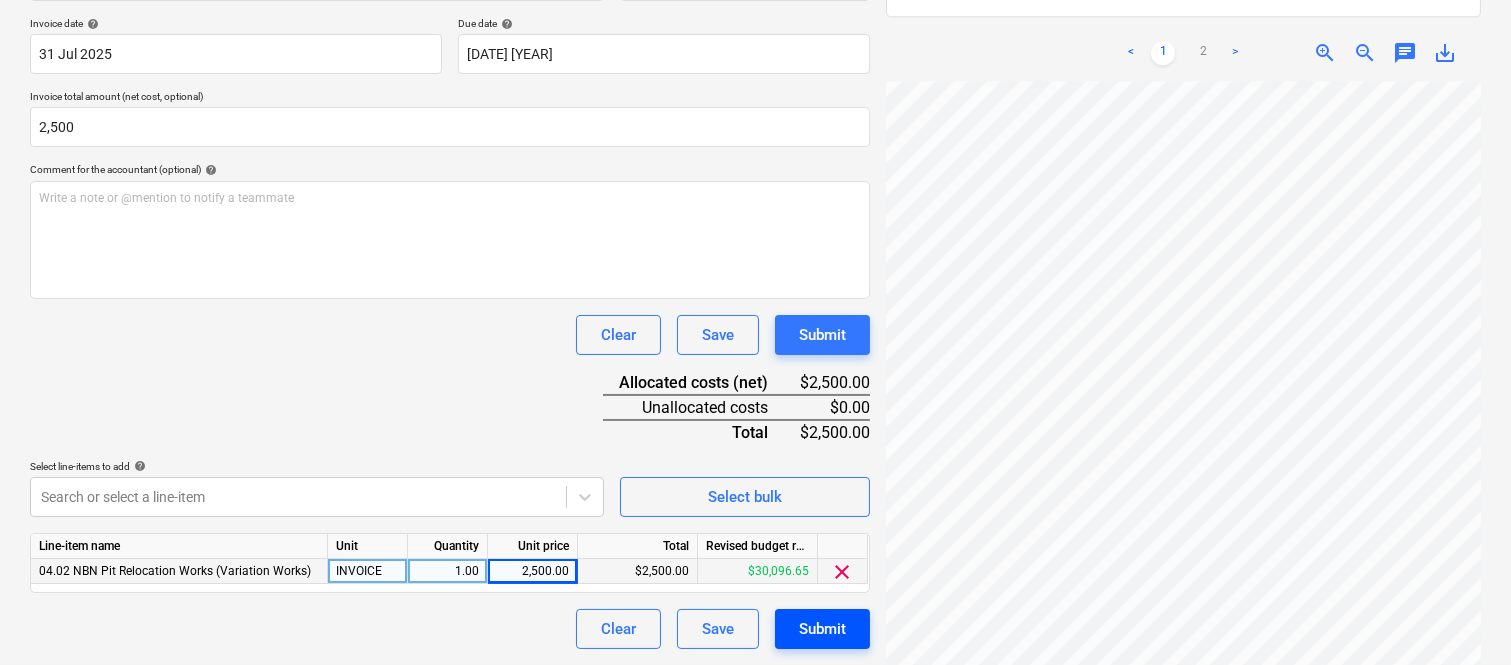 click on "Submit" at bounding box center [822, 629] 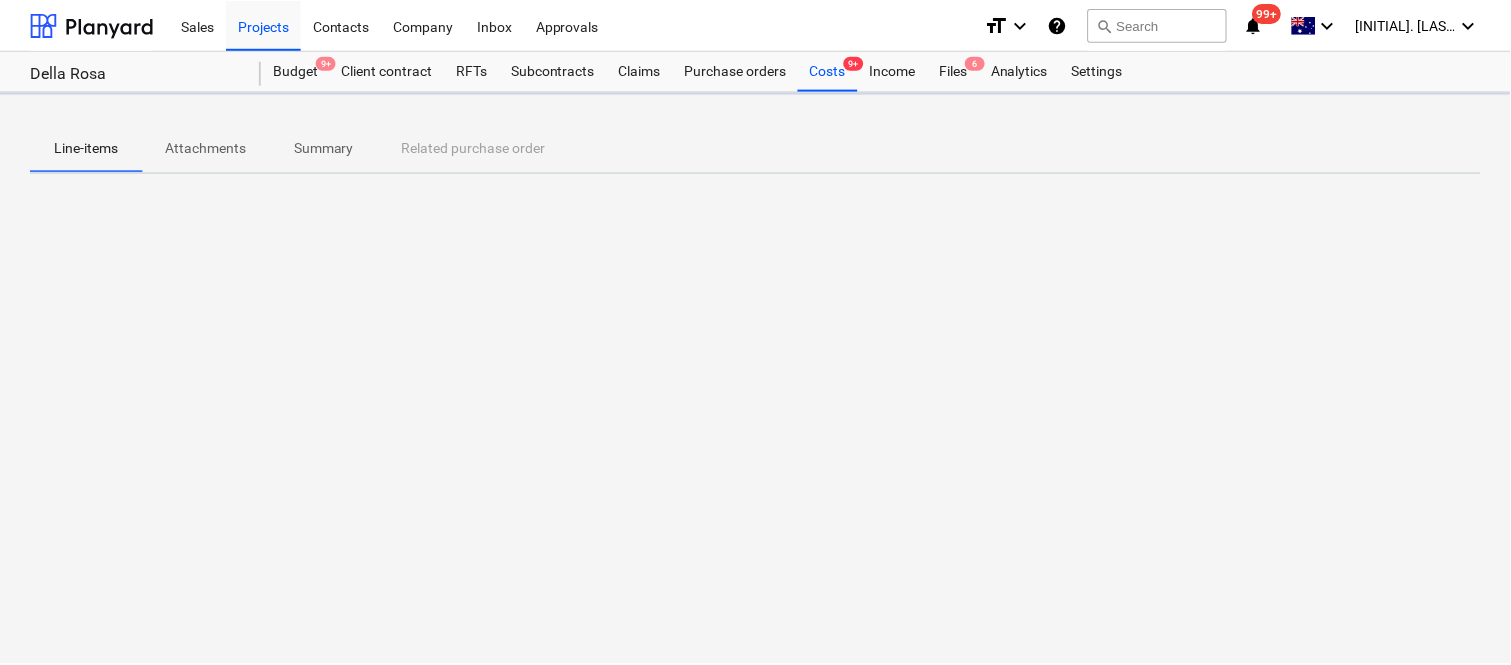 scroll, scrollTop: 0, scrollLeft: 0, axis: both 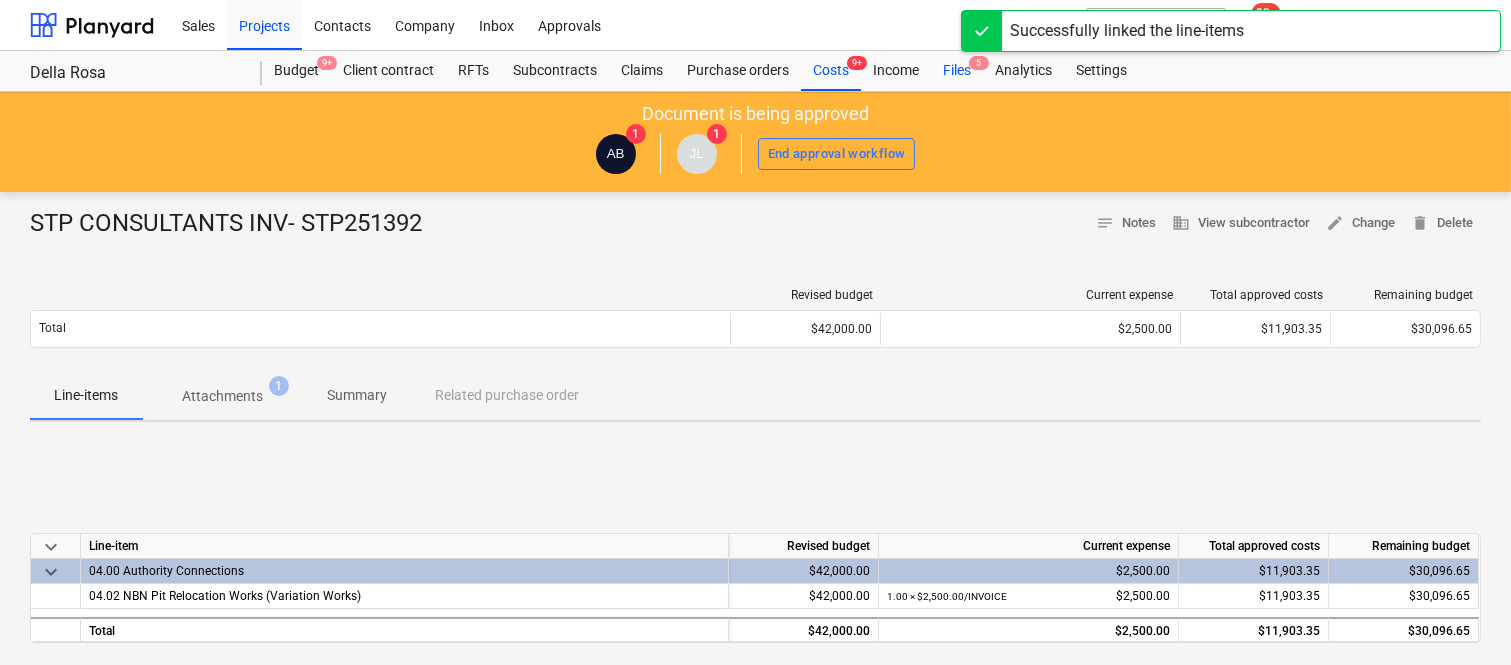 click on "Files 5" at bounding box center (957, 71) 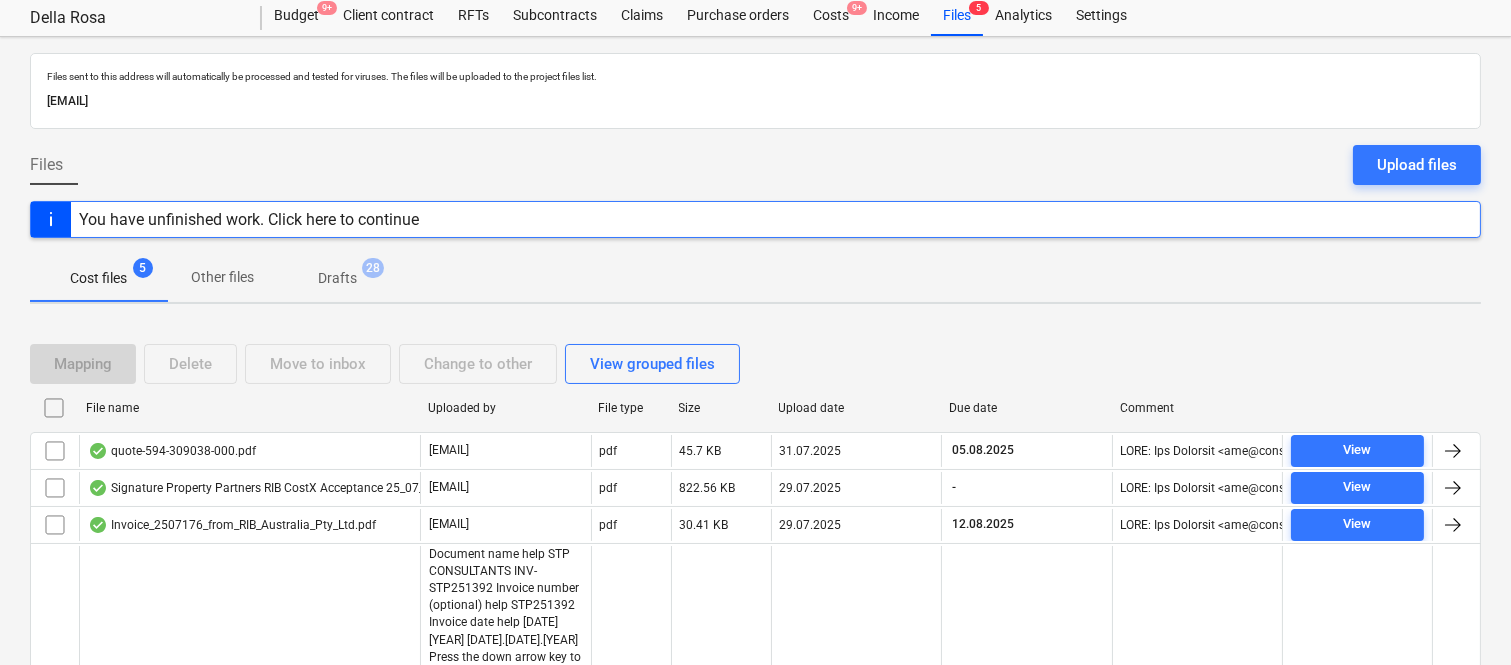 scroll, scrollTop: 80, scrollLeft: 0, axis: vertical 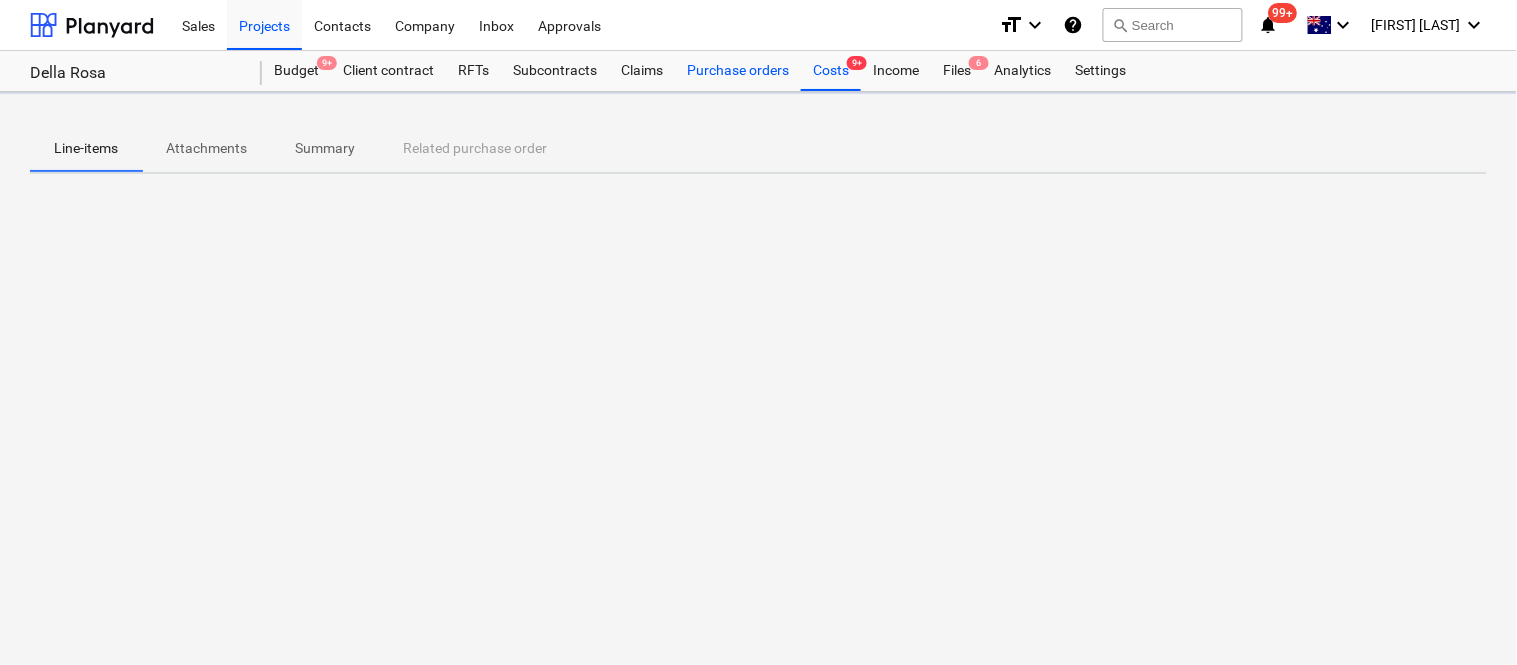 click on "Purchase orders" at bounding box center [738, 71] 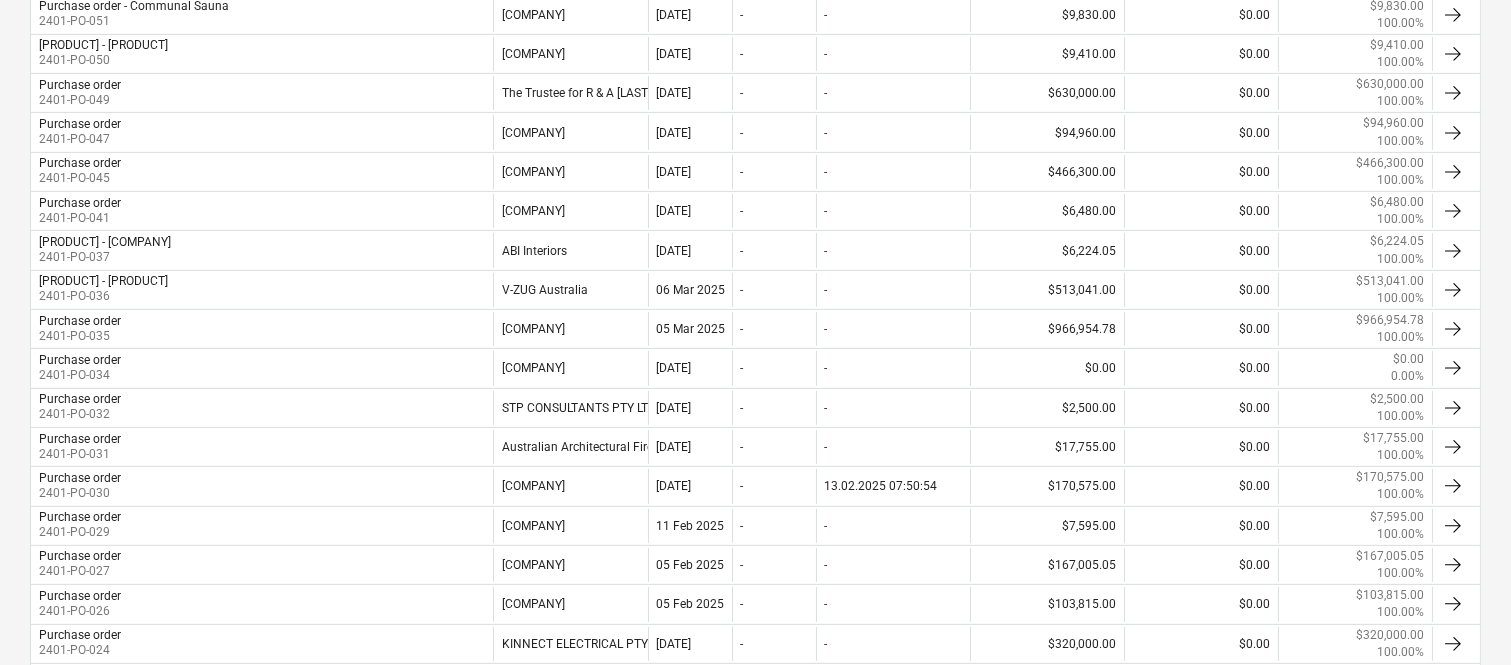 scroll, scrollTop: 1200, scrollLeft: 0, axis: vertical 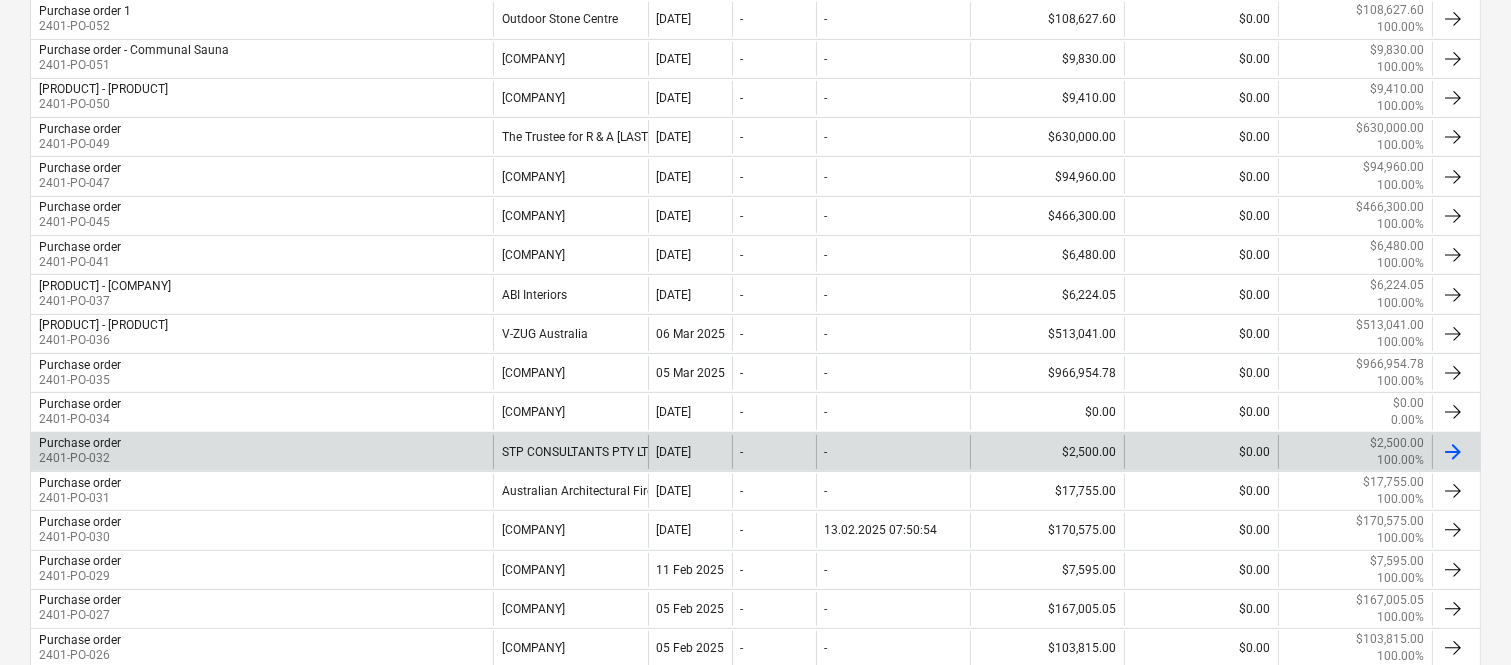 click on "STP CONSULTANTS PTY LTD" at bounding box center [570, 452] 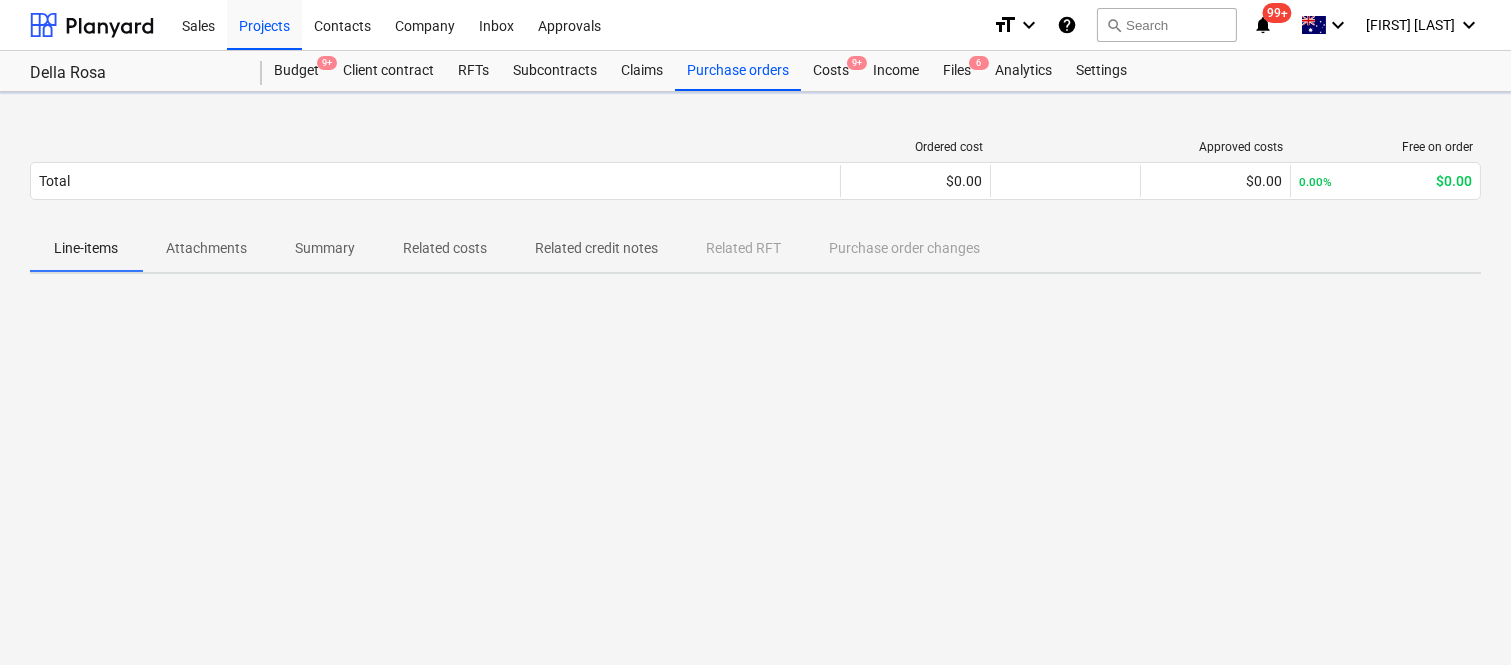 scroll, scrollTop: 0, scrollLeft: 0, axis: both 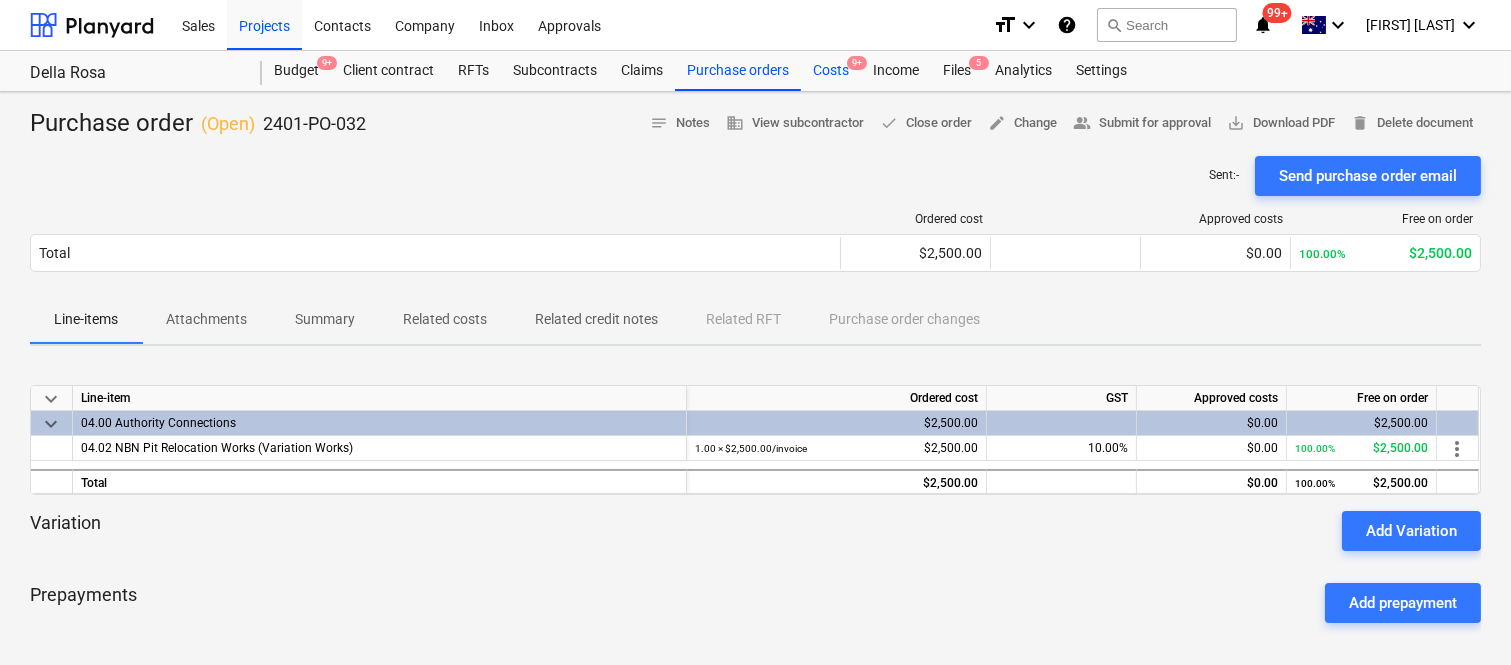 click on "Costs 9+" at bounding box center (831, 71) 